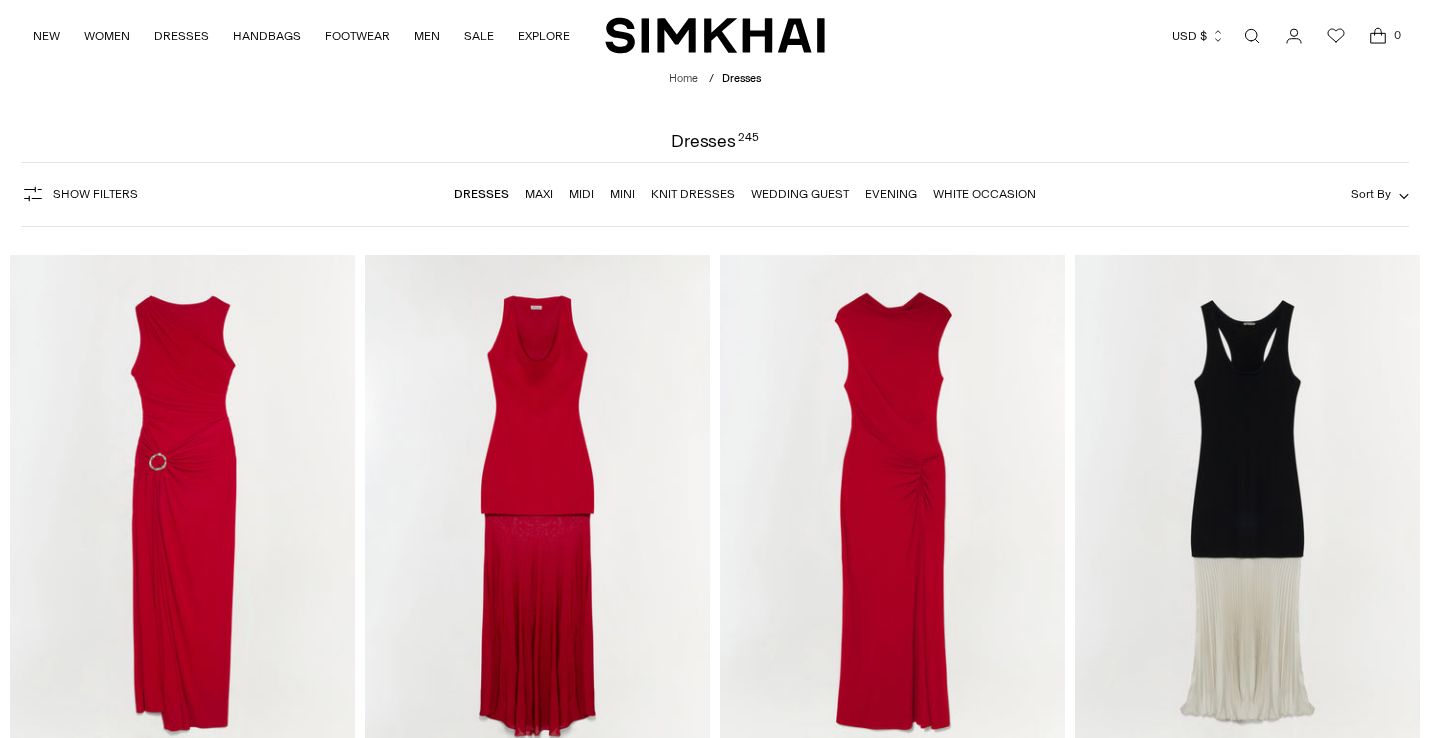 scroll, scrollTop: 0, scrollLeft: 0, axis: both 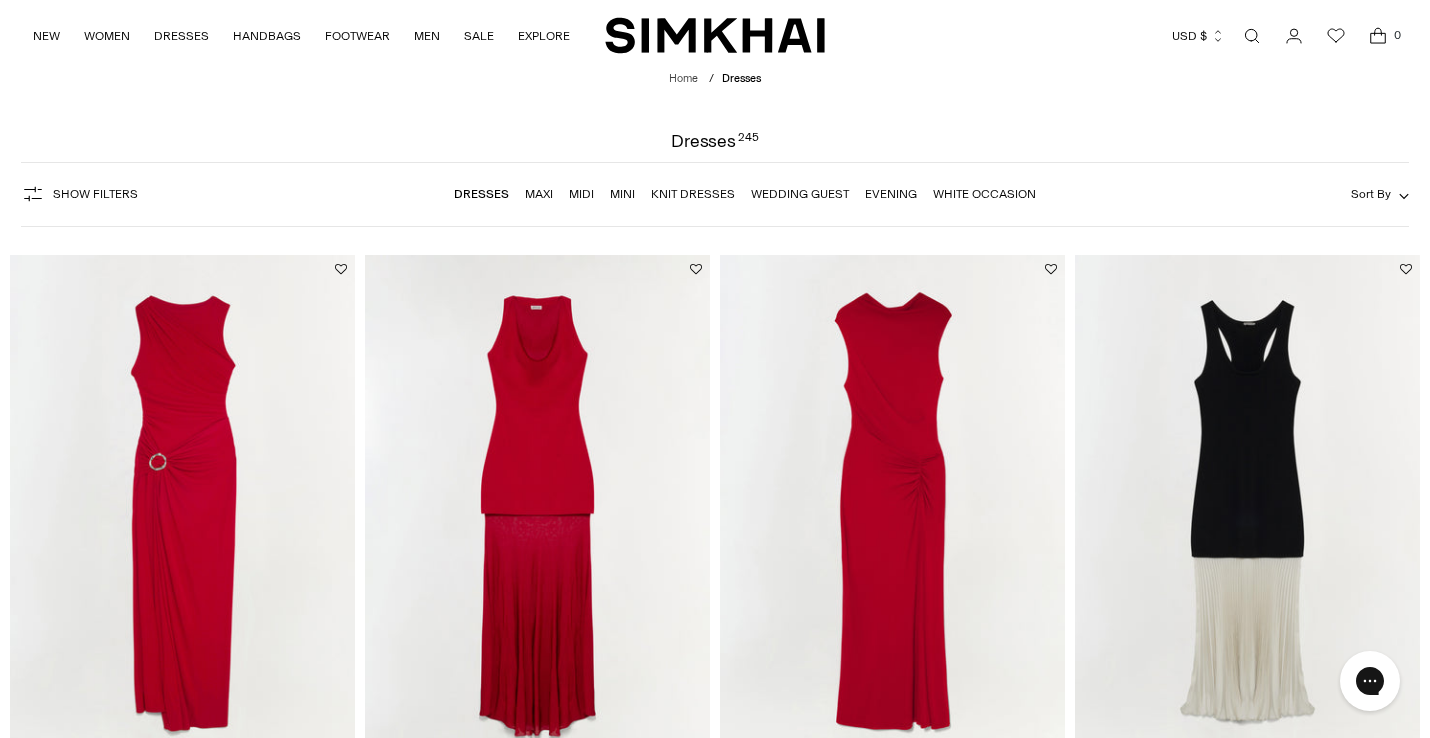 click on "Dresses" at bounding box center (481, 194) 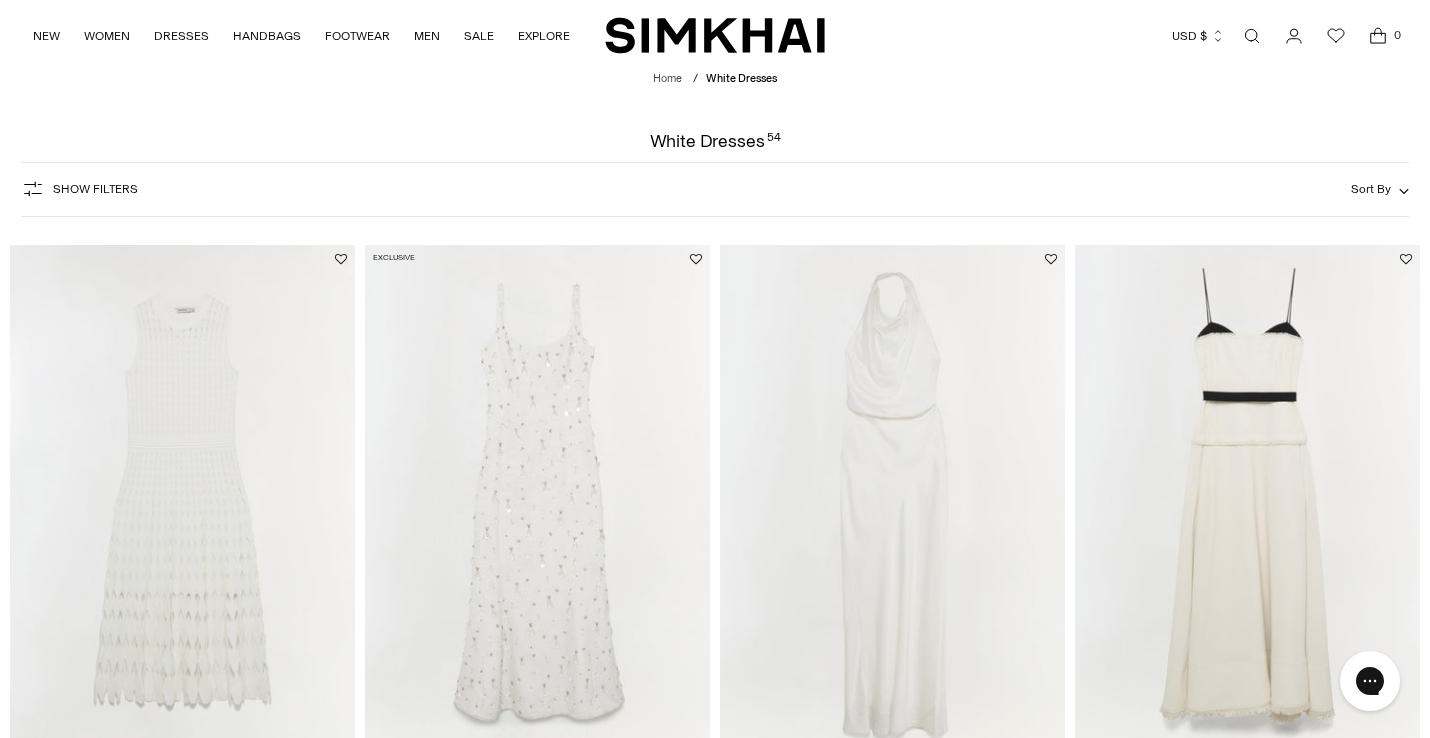 scroll, scrollTop: 154, scrollLeft: 0, axis: vertical 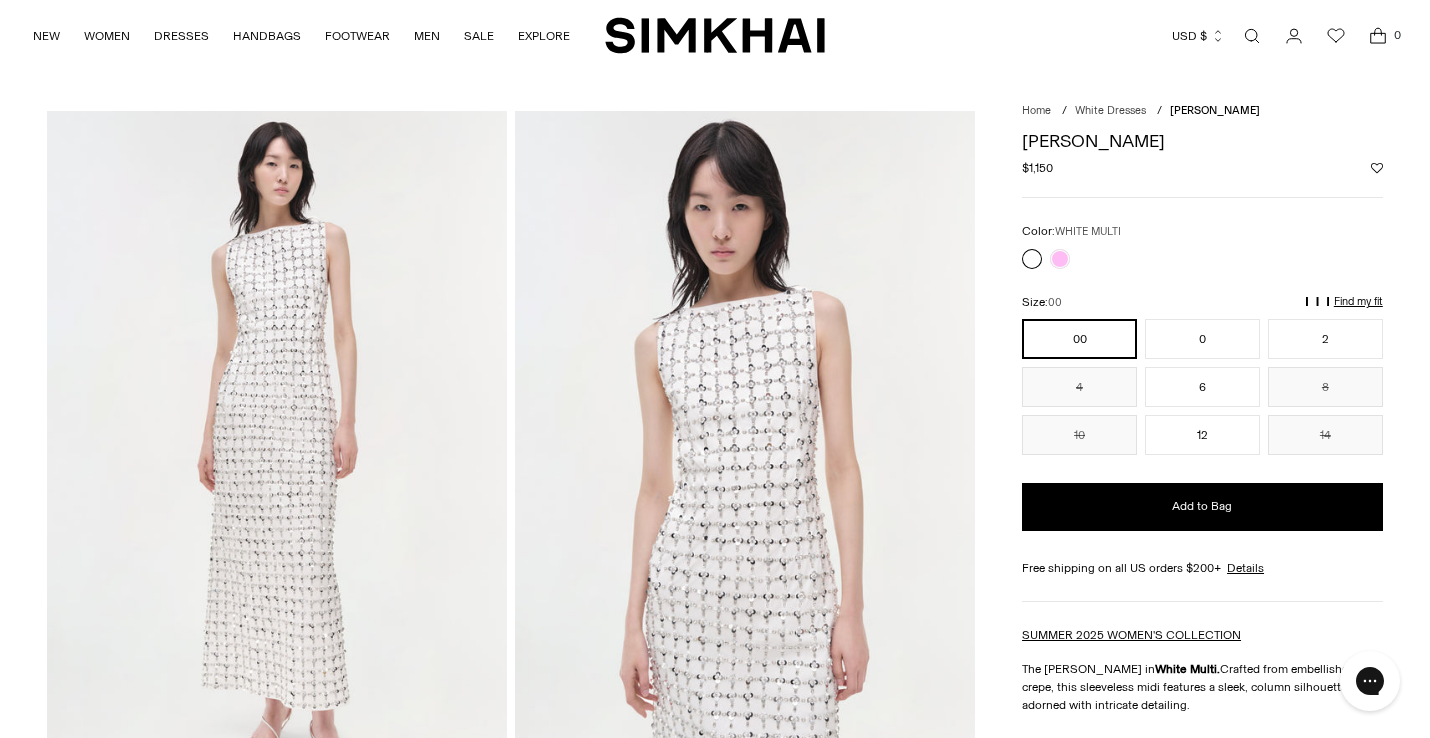 click at bounding box center [277, 456] 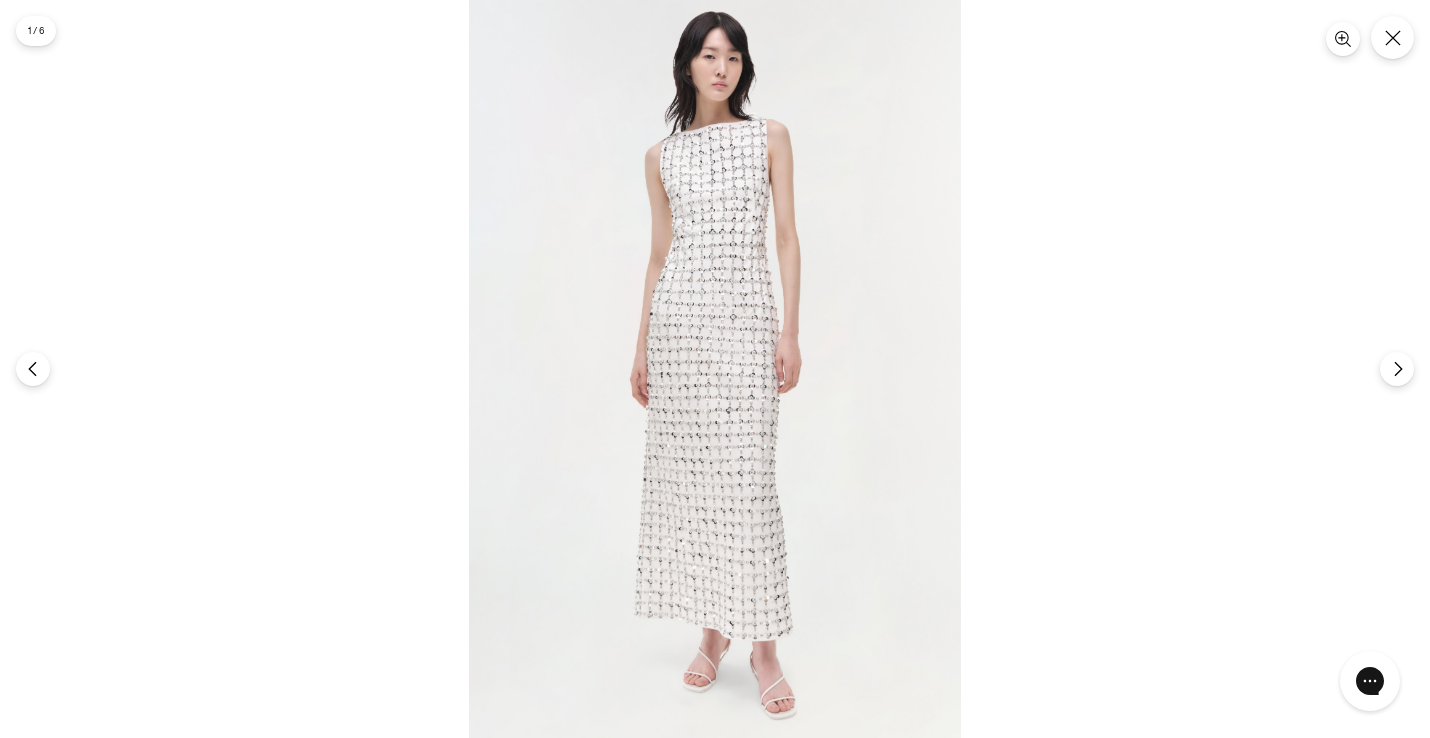 click at bounding box center (715, 369) 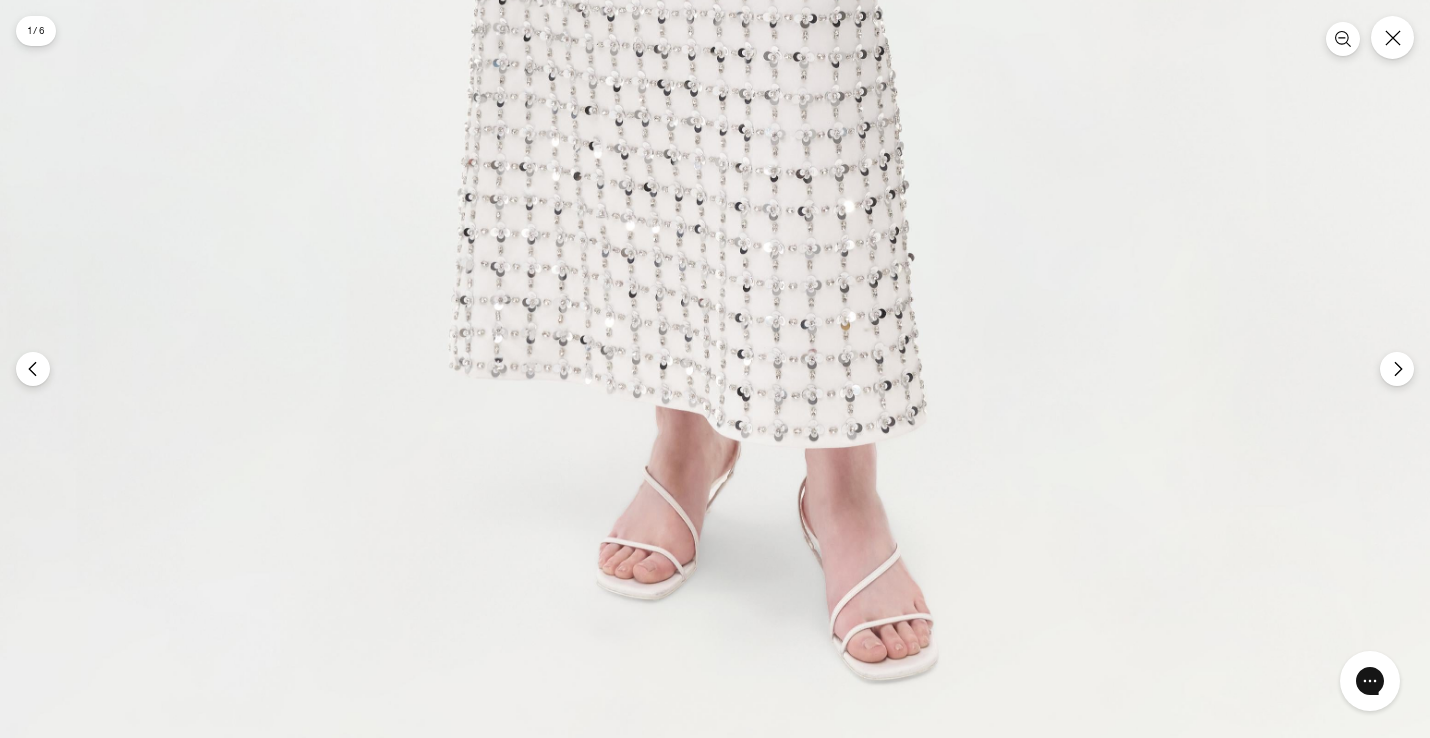 click at bounding box center [693, -369] 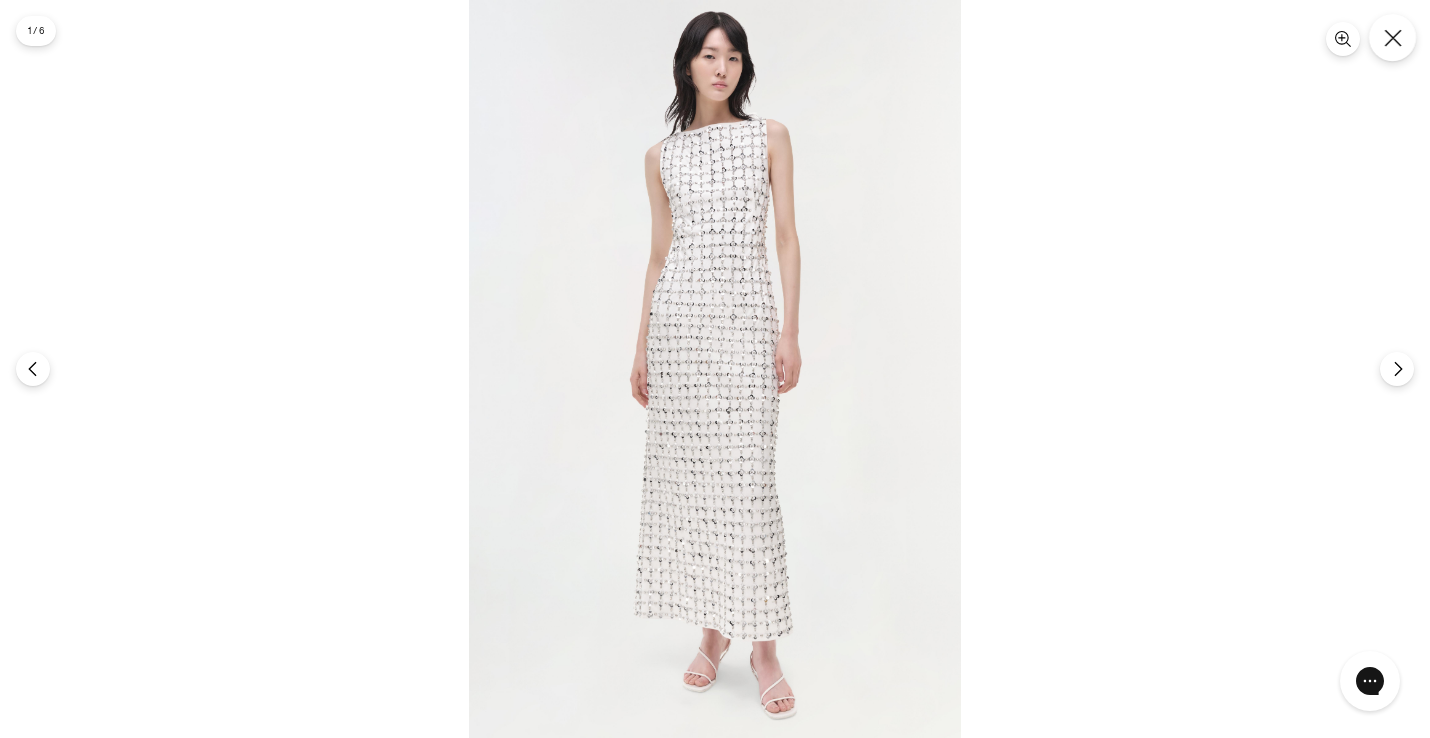 click at bounding box center [1392, 37] 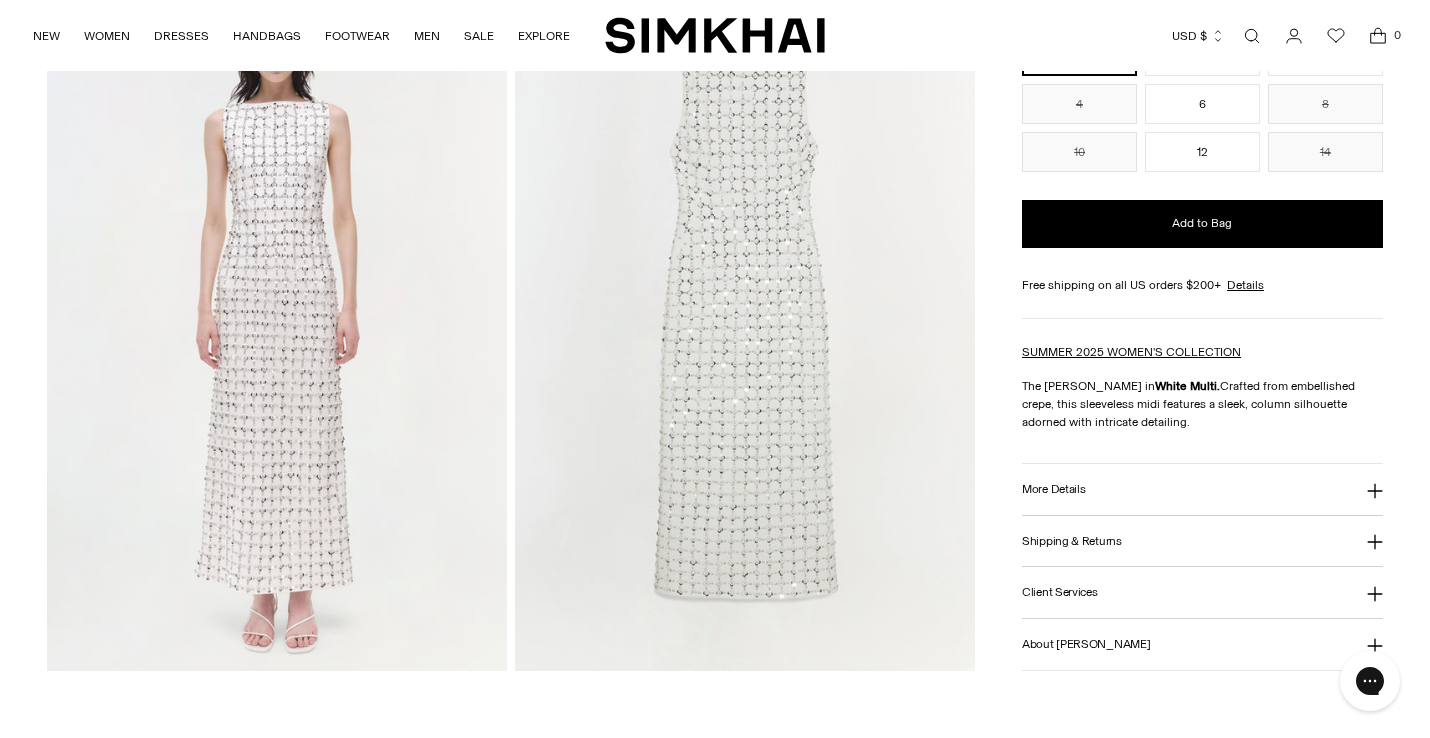 scroll, scrollTop: 1806, scrollLeft: 0, axis: vertical 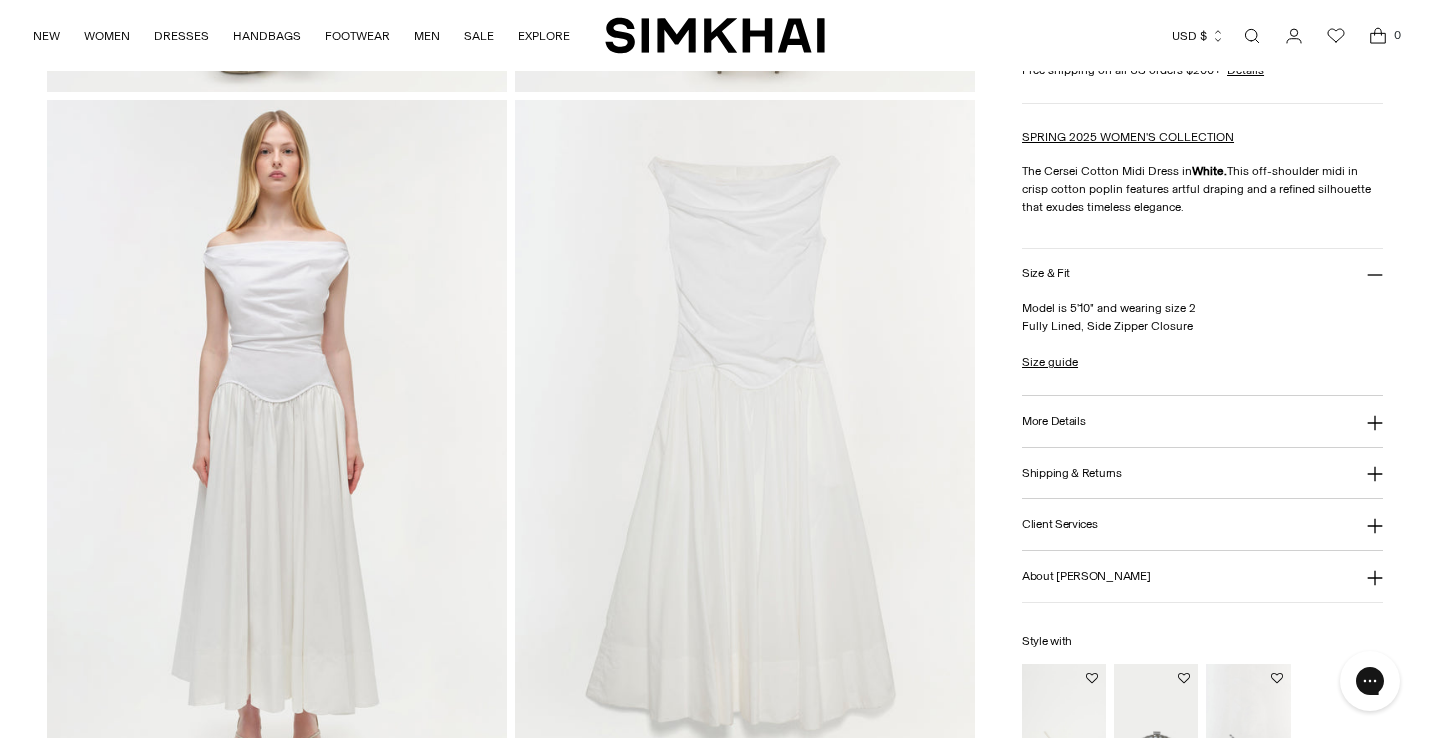 click at bounding box center [277, 445] 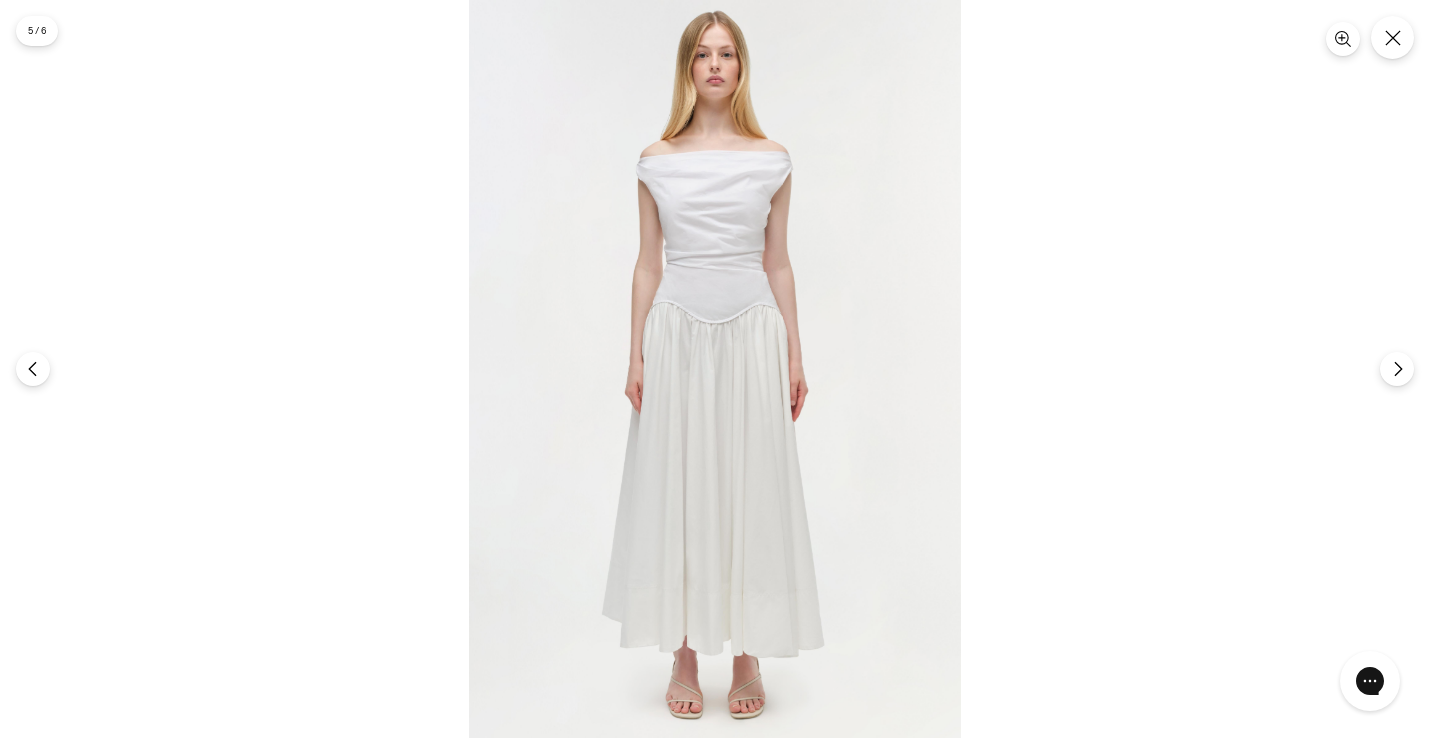 click at bounding box center [715, 369] 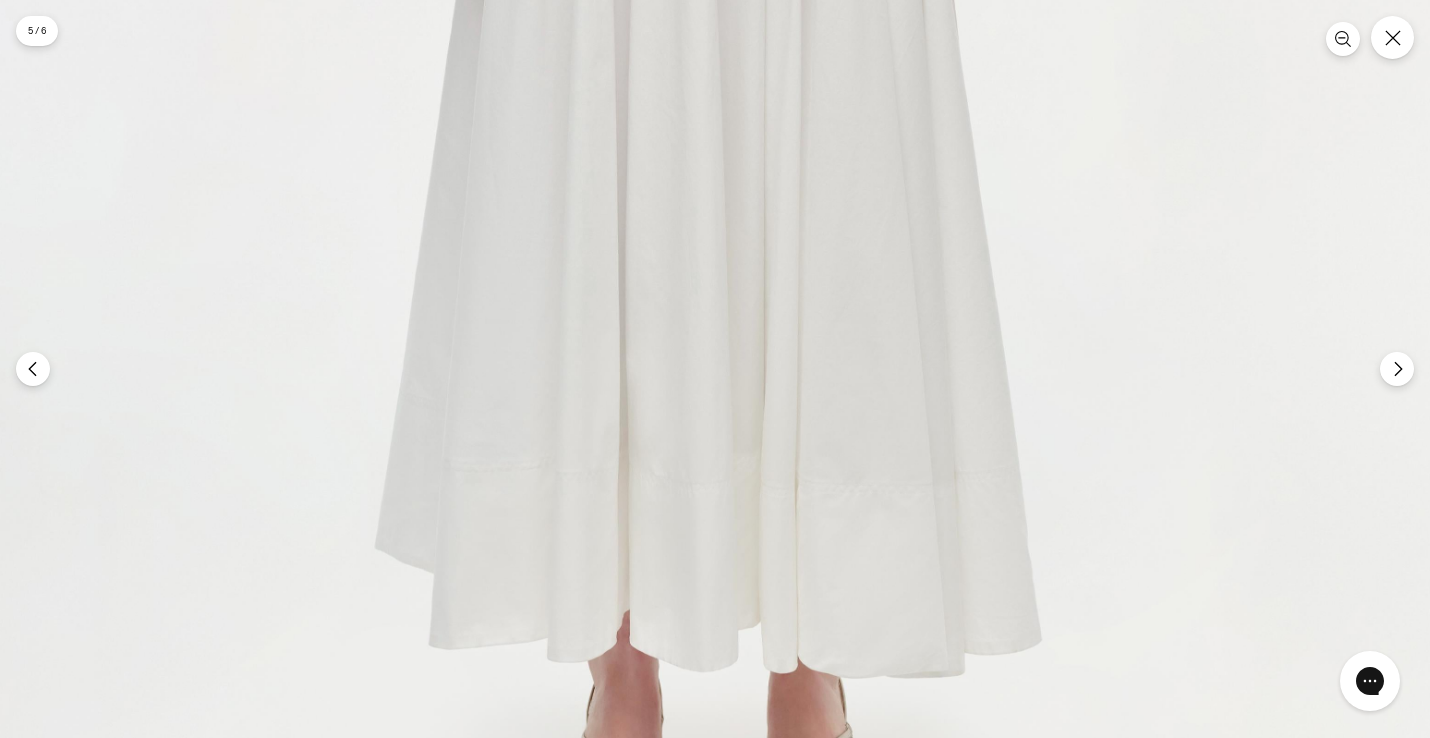 click at bounding box center (714, -188) 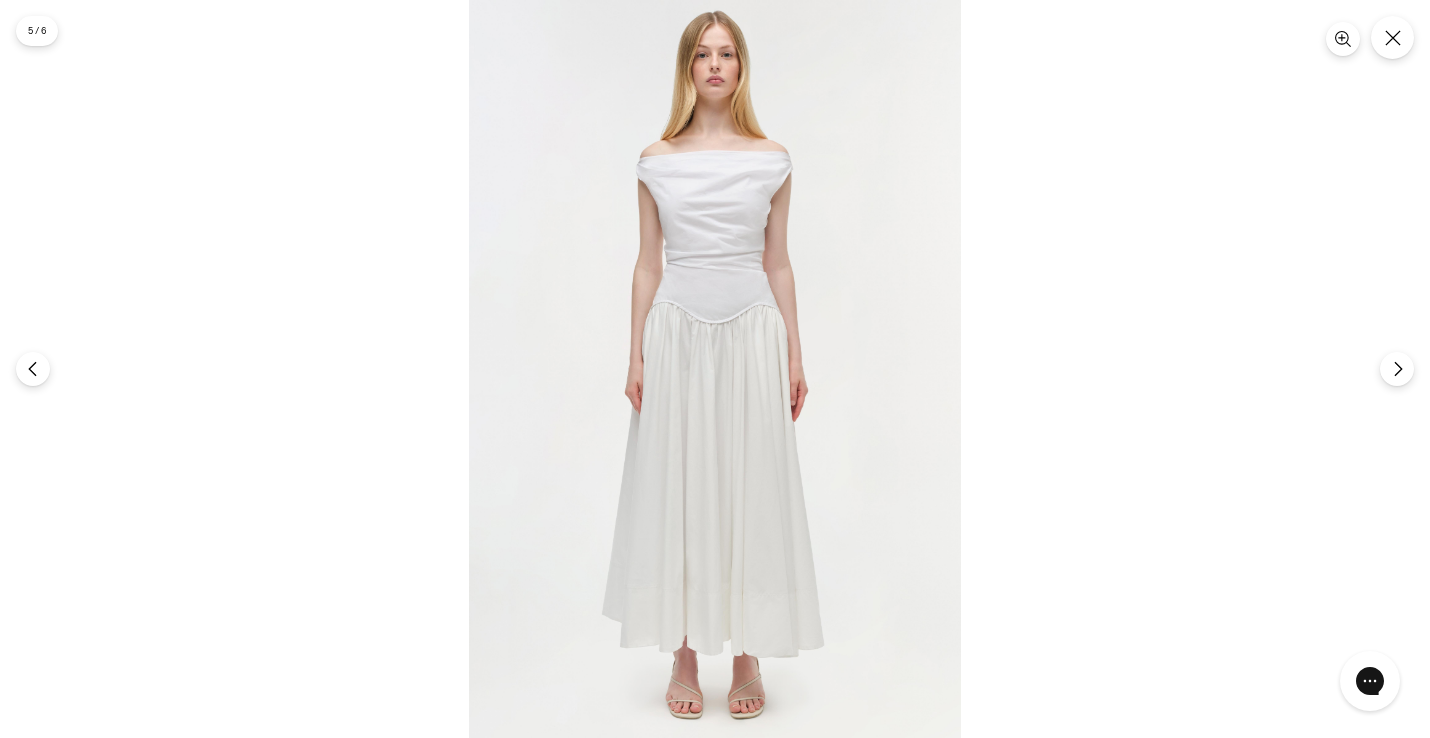 click at bounding box center (715, 369) 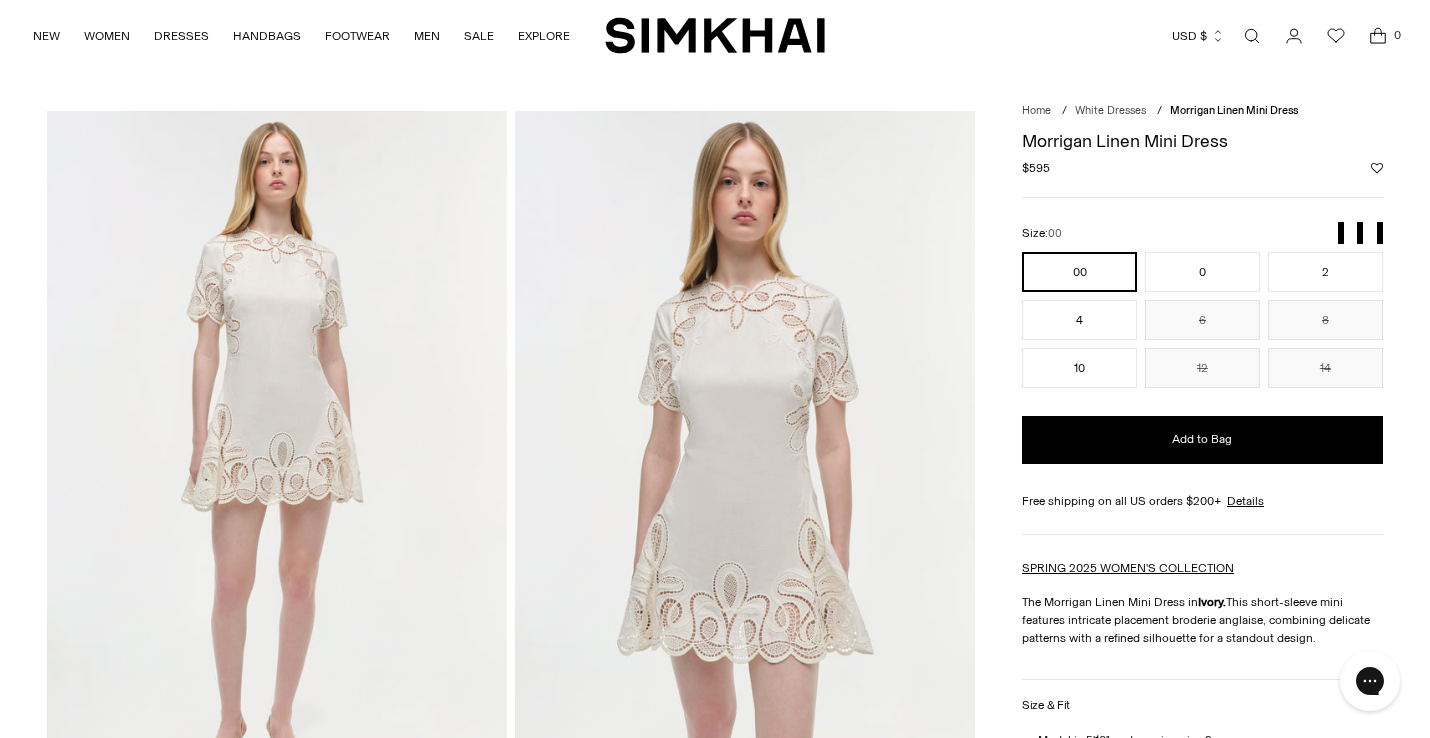 scroll, scrollTop: 0, scrollLeft: 0, axis: both 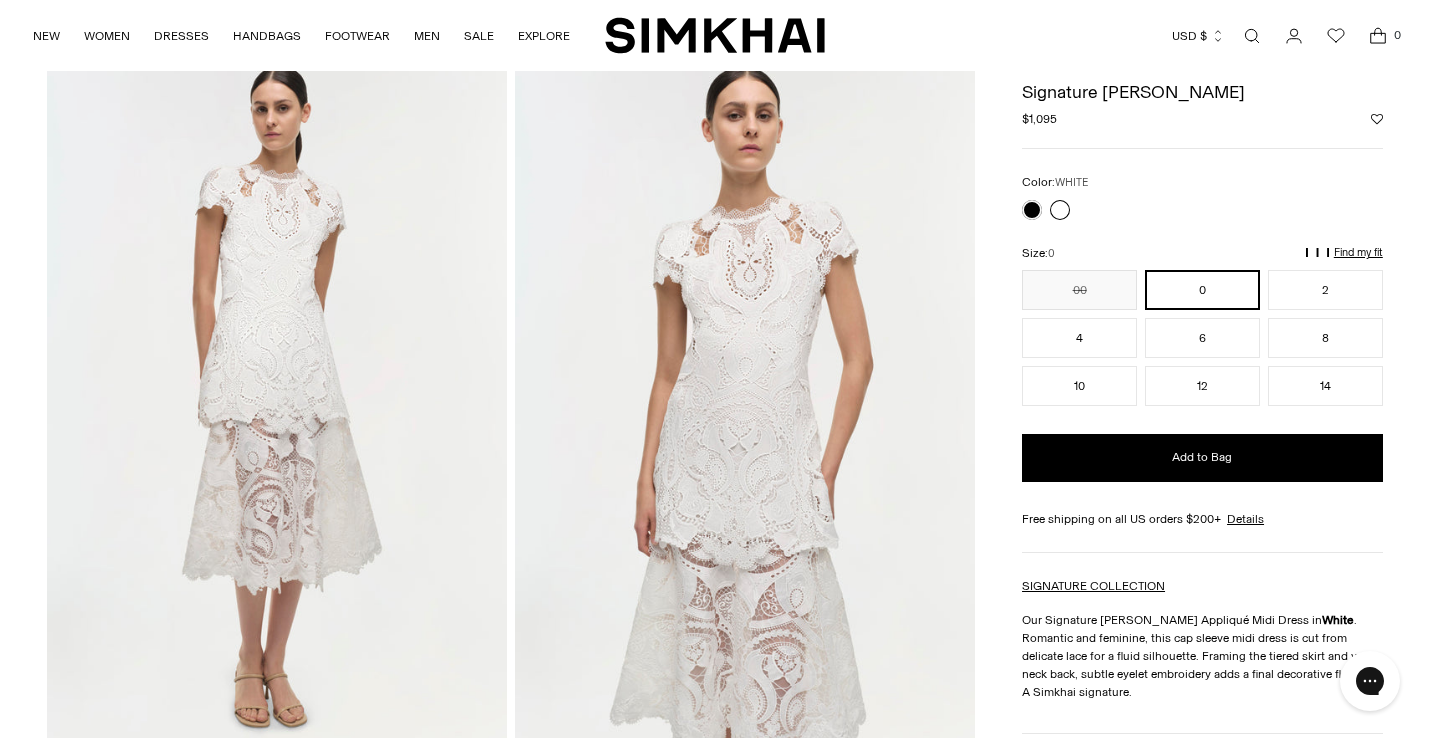 click at bounding box center (277, 401) 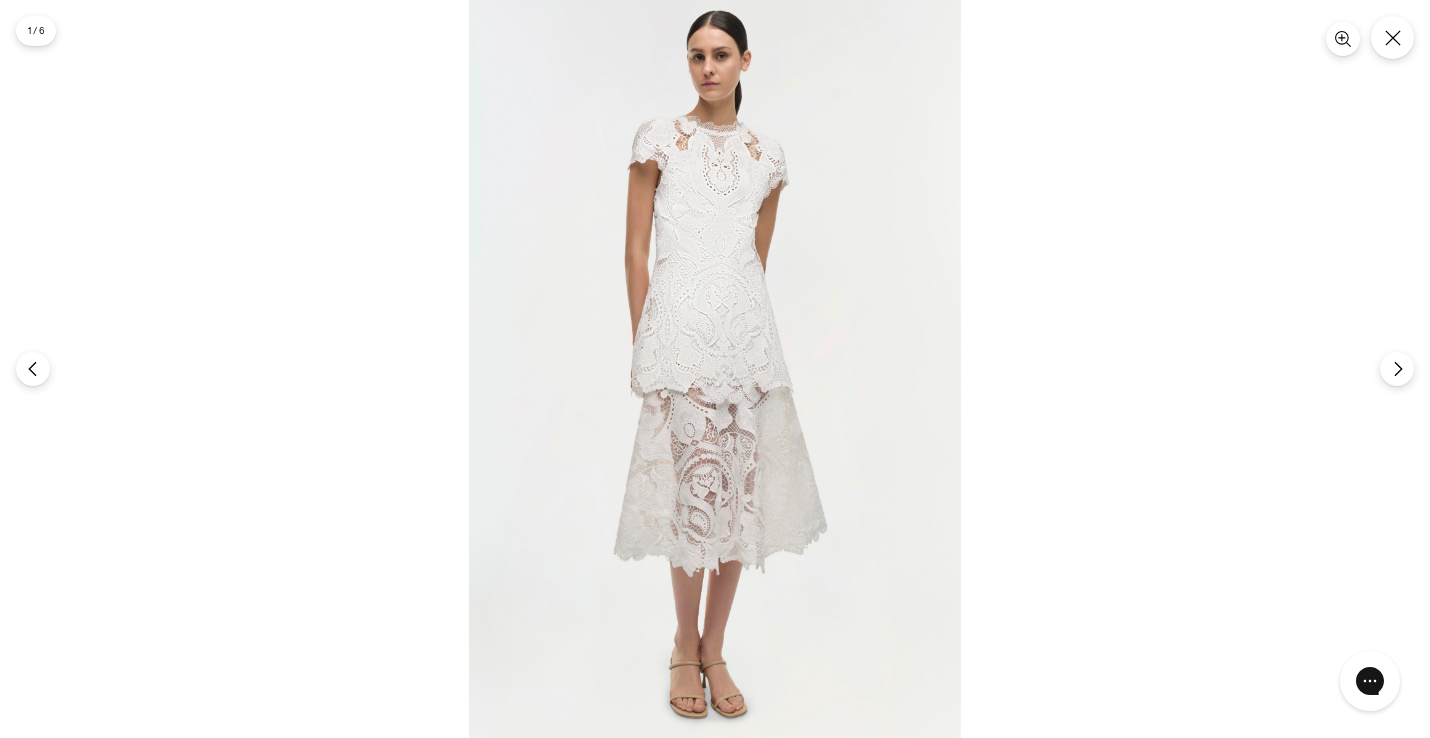 click at bounding box center [715, 369] 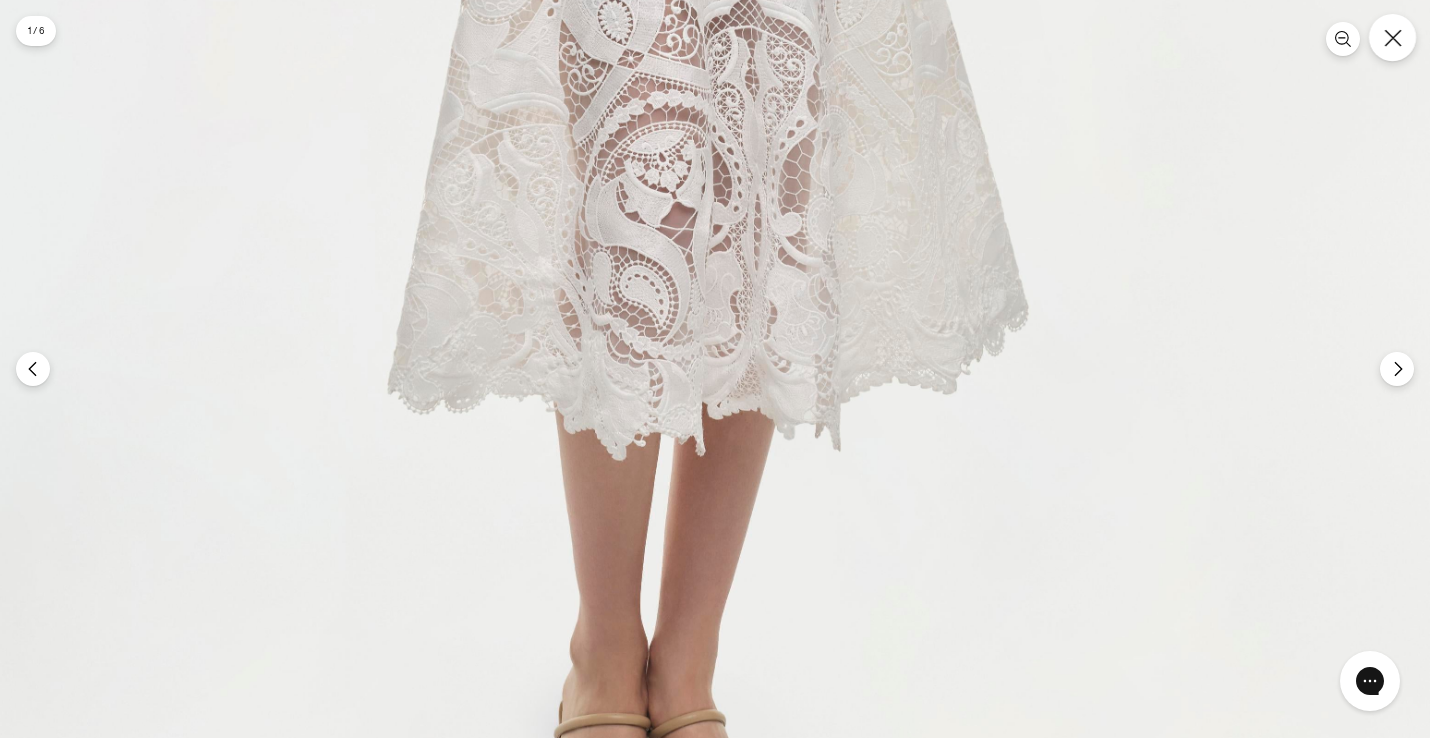 click 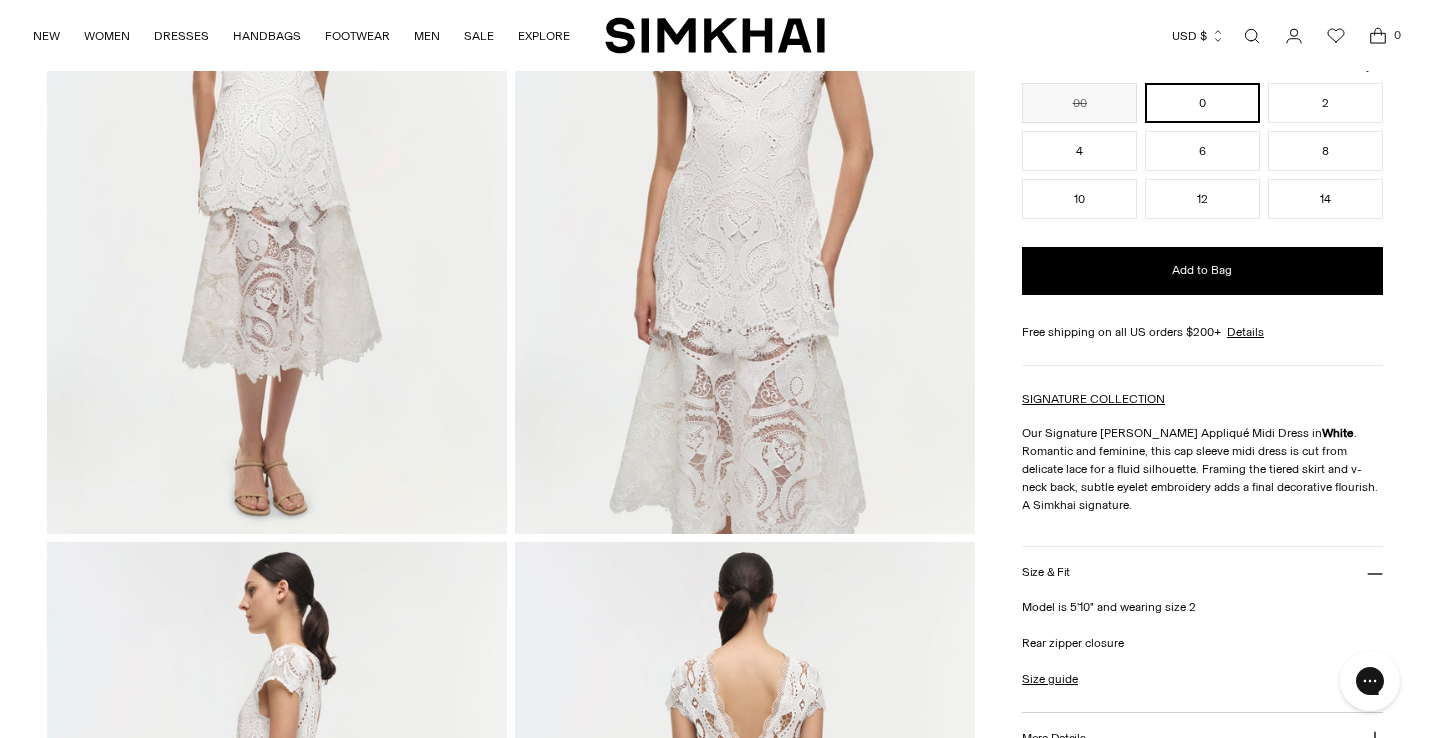 scroll, scrollTop: 488, scrollLeft: 0, axis: vertical 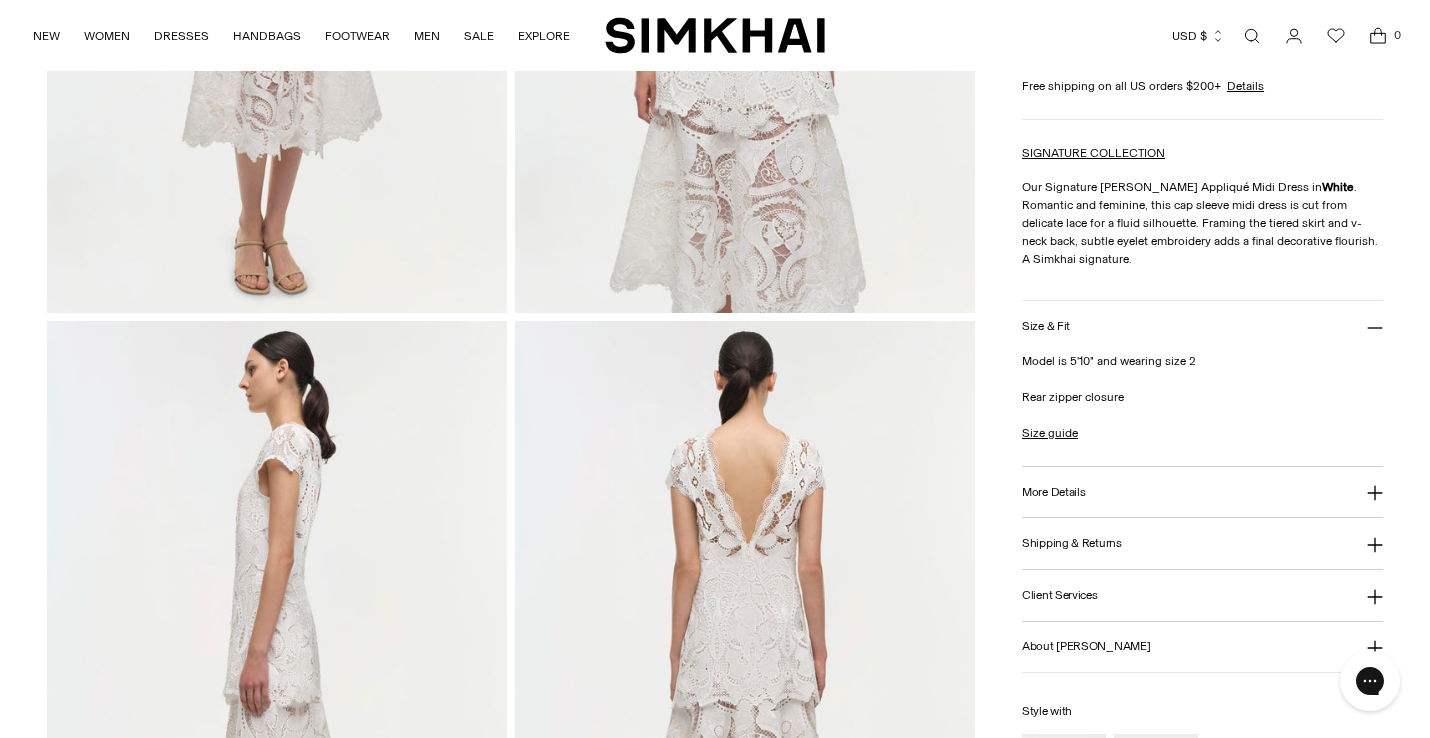 click on "More Details" at bounding box center [1202, 492] 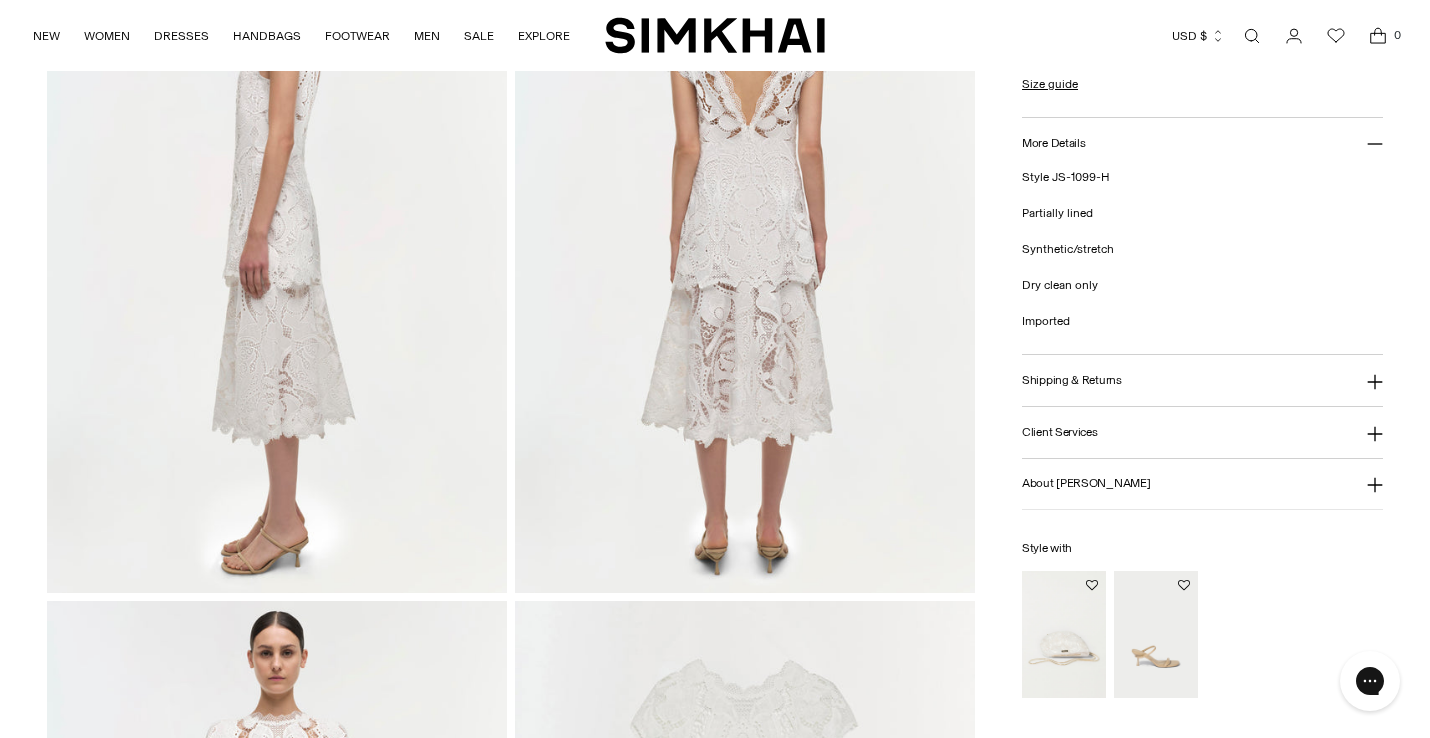 scroll, scrollTop: 922, scrollLeft: 0, axis: vertical 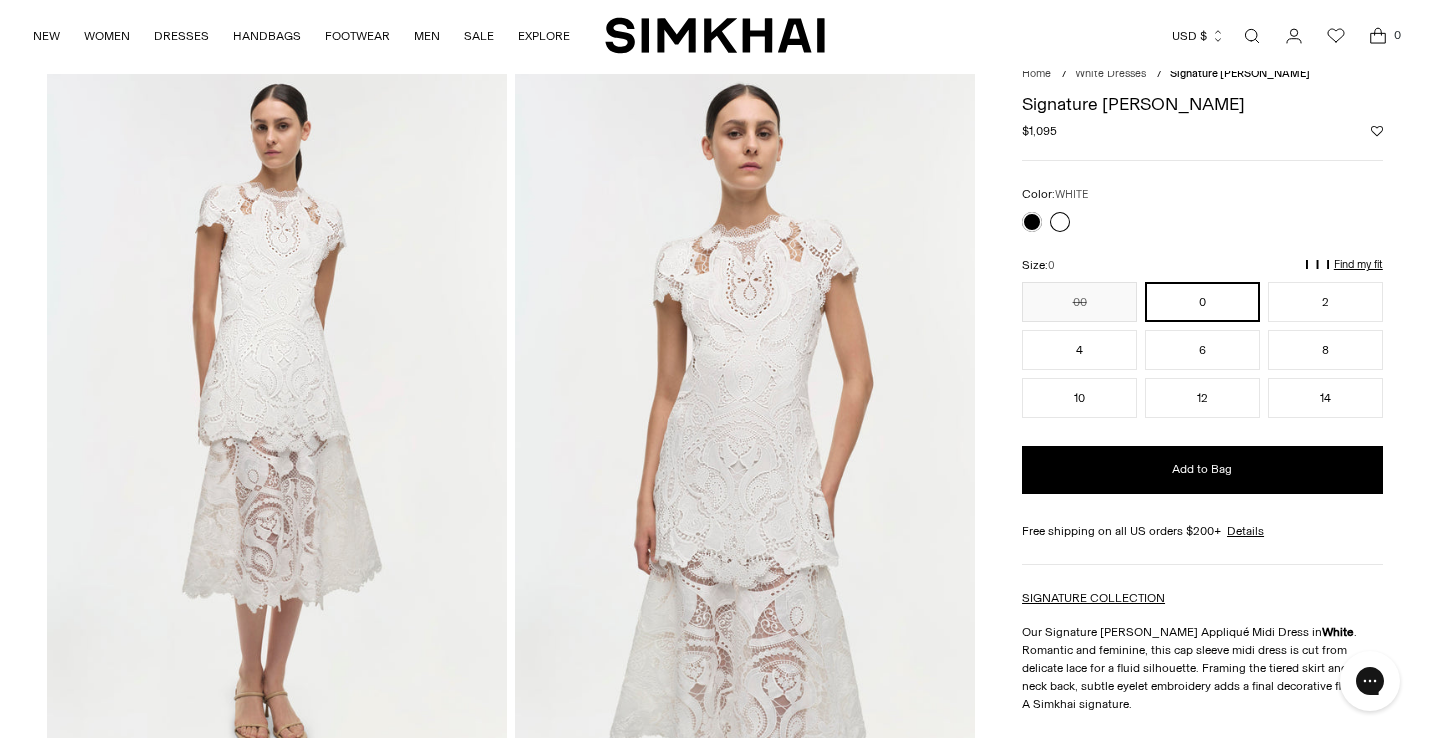 click at bounding box center [277, 419] 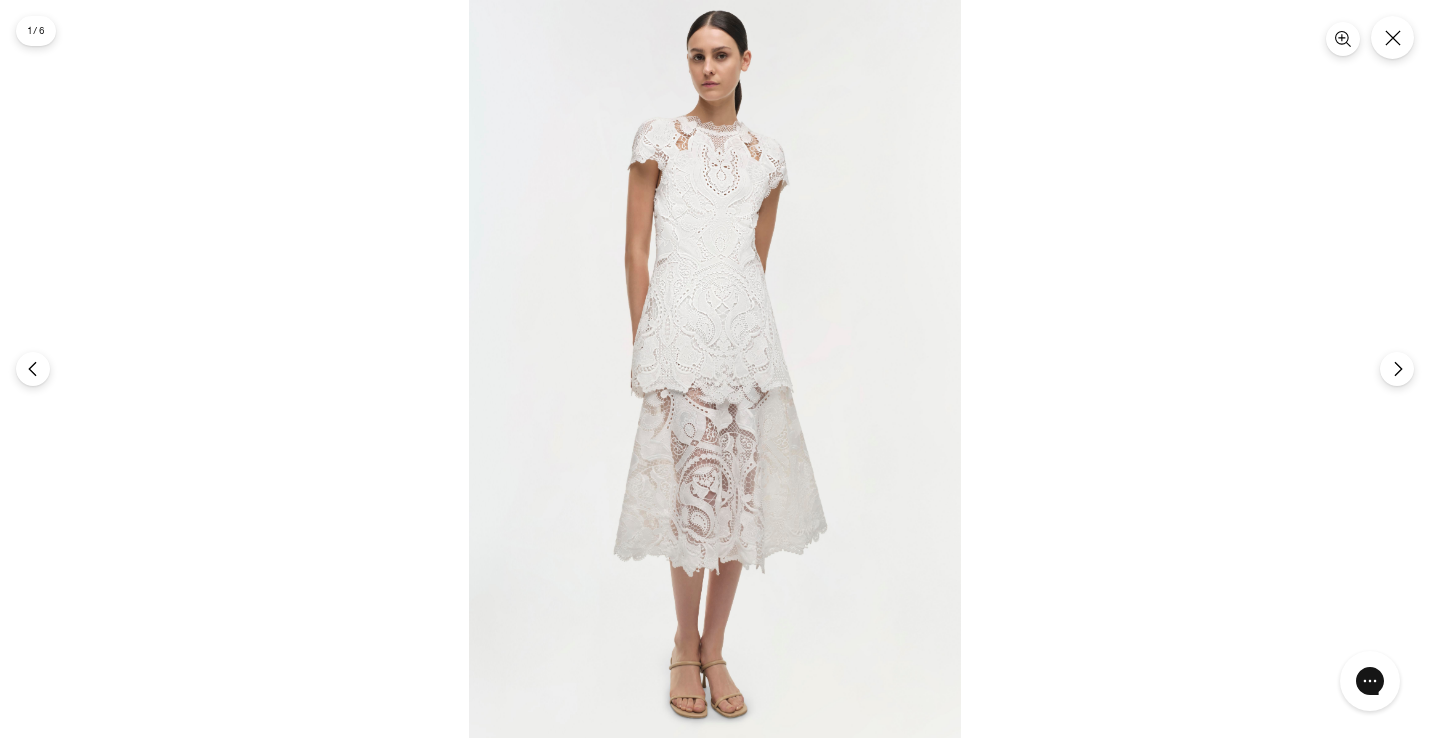 click at bounding box center (715, 369) 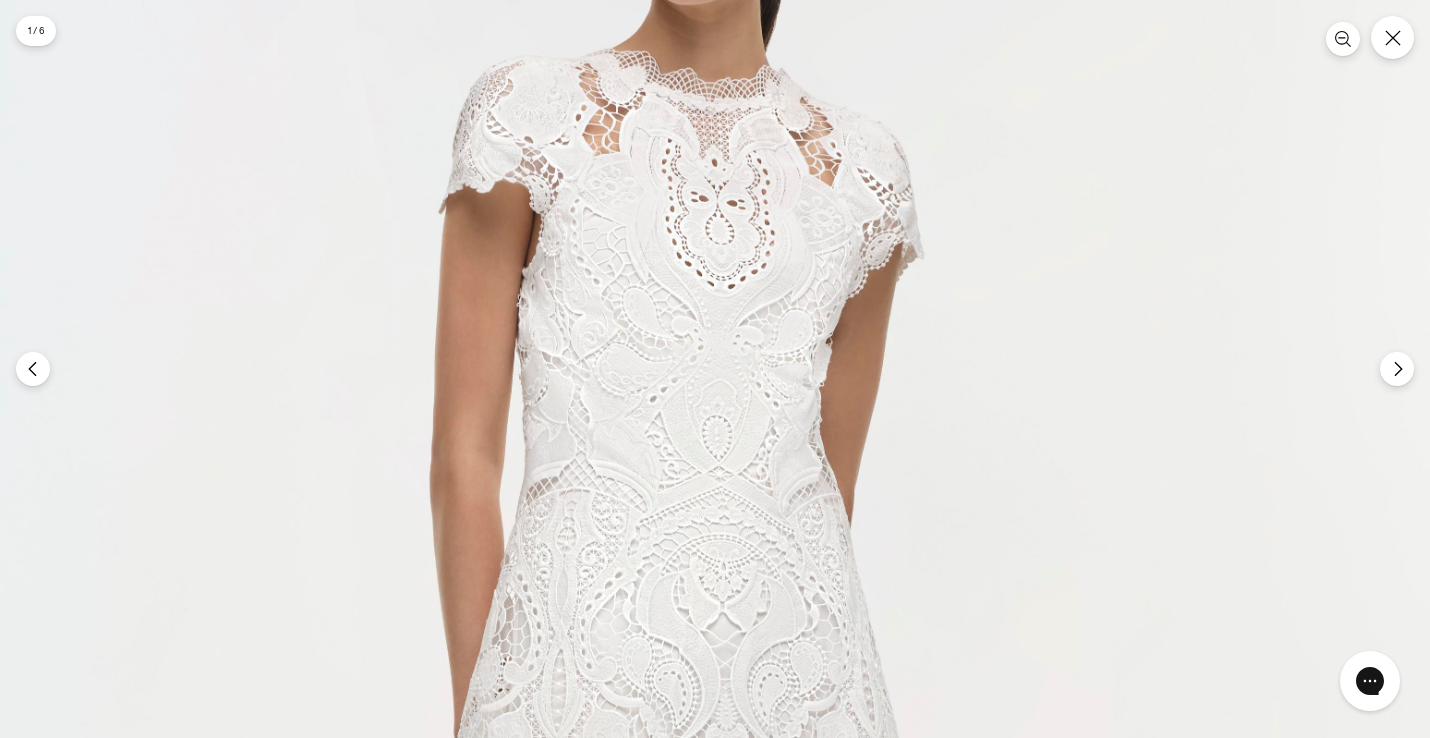 click at bounding box center (701, 810) 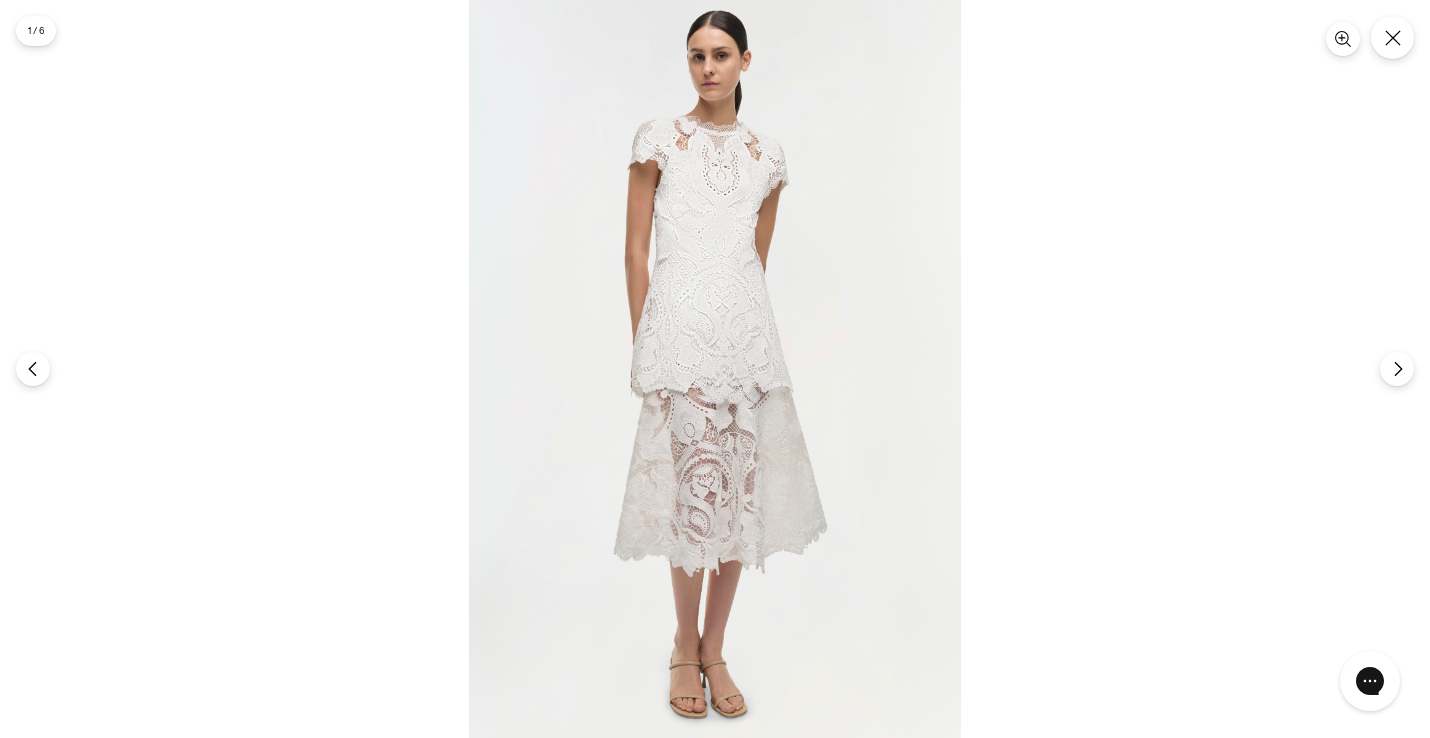 click at bounding box center (715, 369) 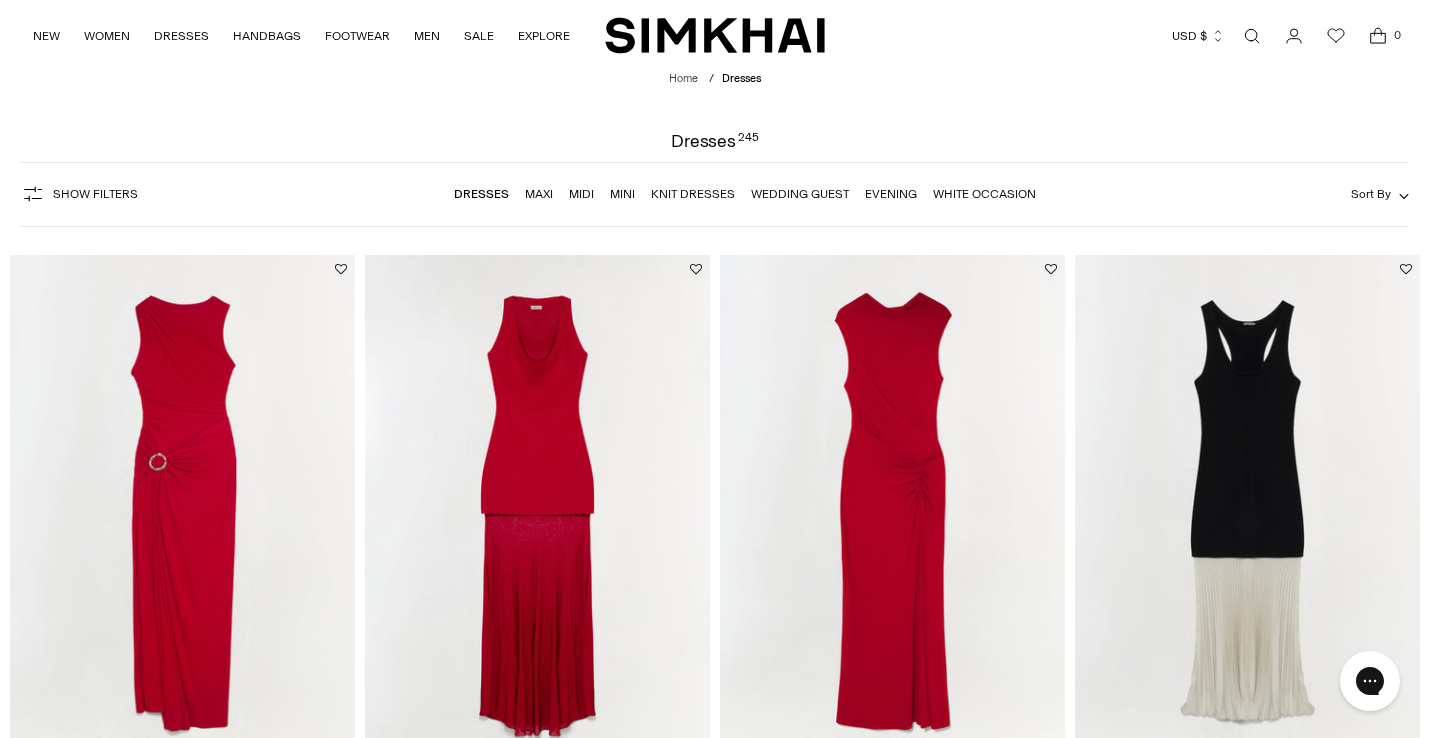 scroll, scrollTop: 0, scrollLeft: 0, axis: both 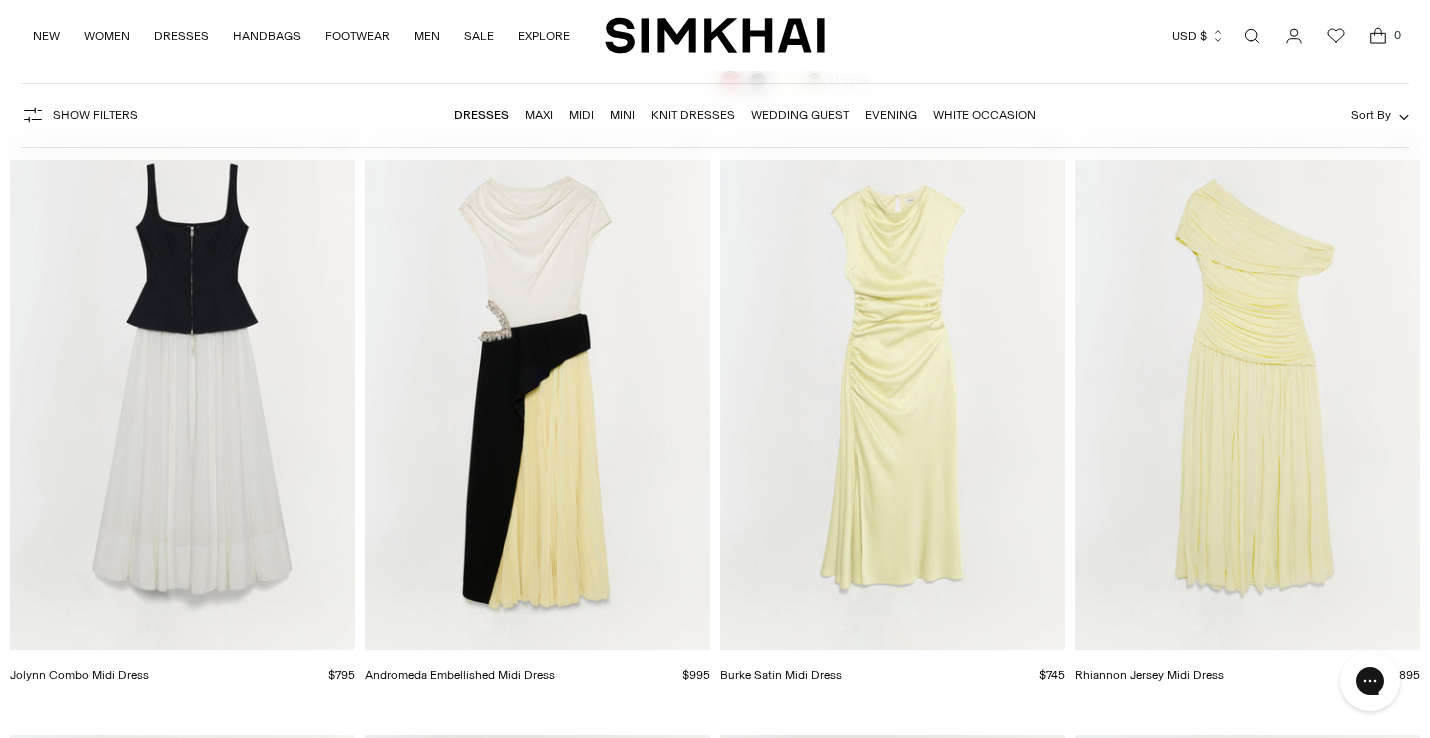 click at bounding box center [0, 0] 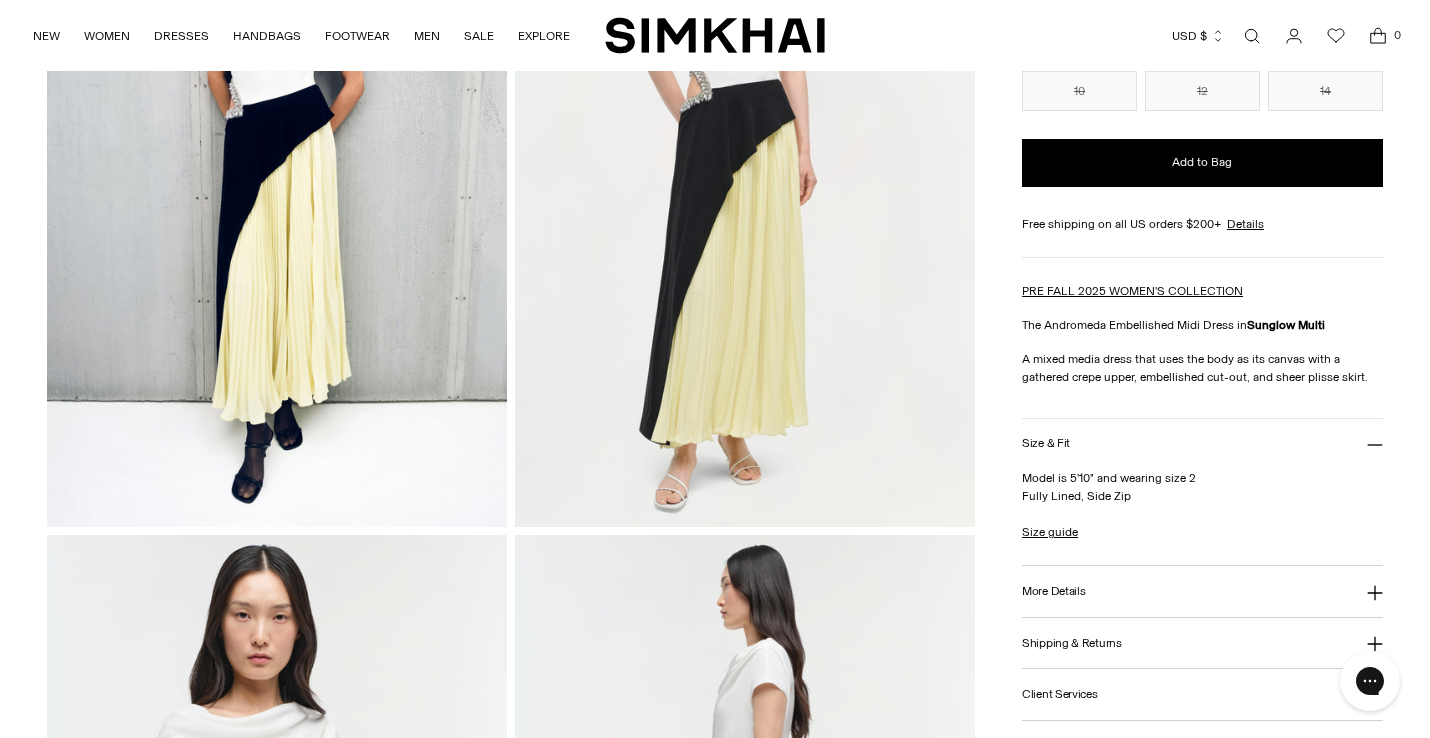 scroll, scrollTop: 526, scrollLeft: 0, axis: vertical 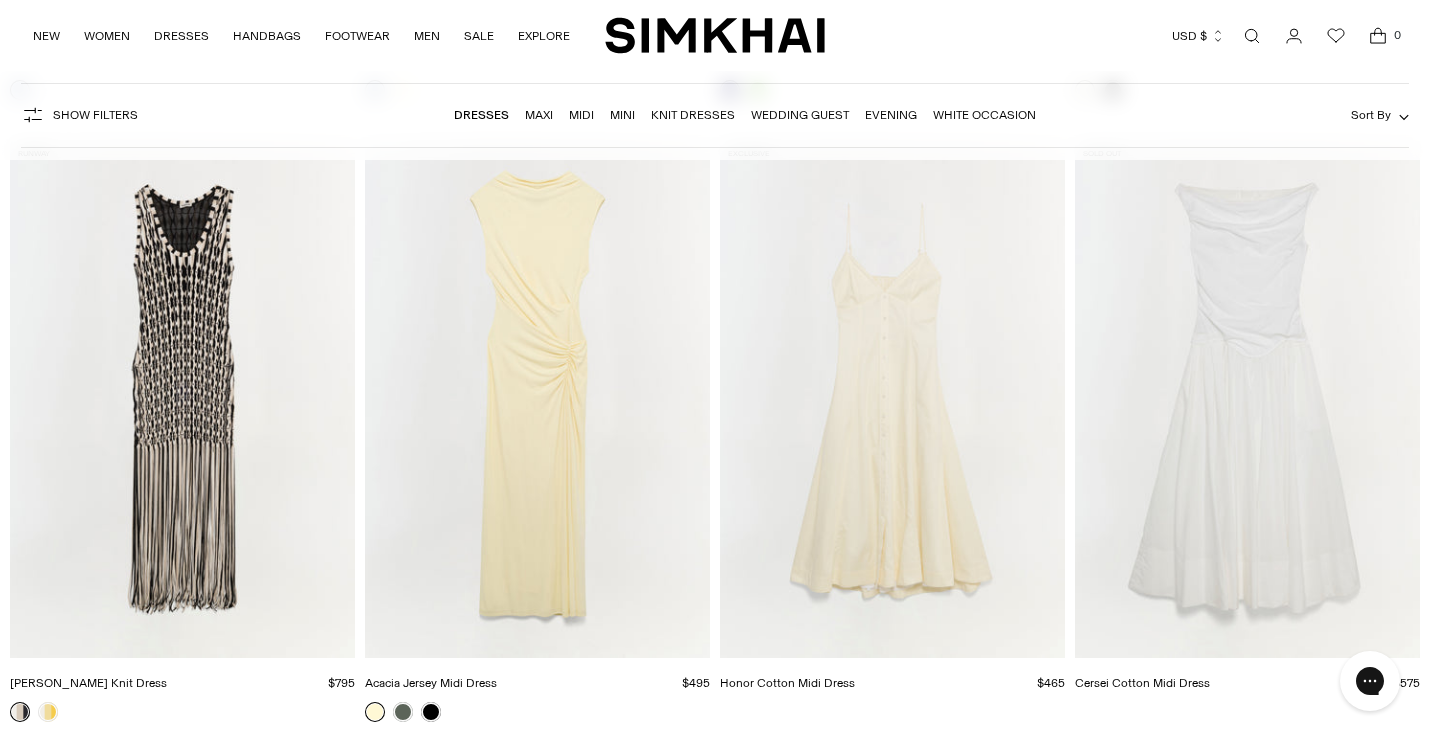 click at bounding box center [0, 0] 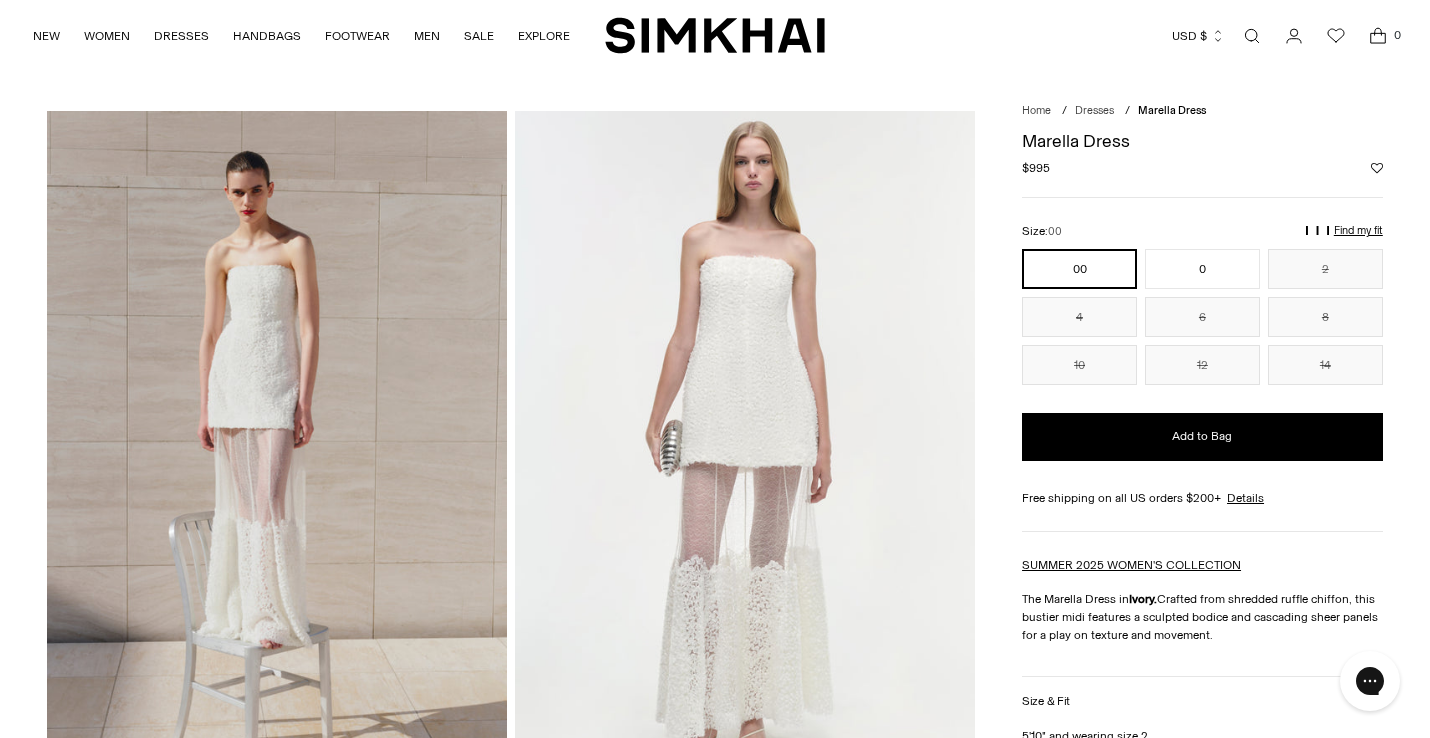 scroll, scrollTop: 104, scrollLeft: 0, axis: vertical 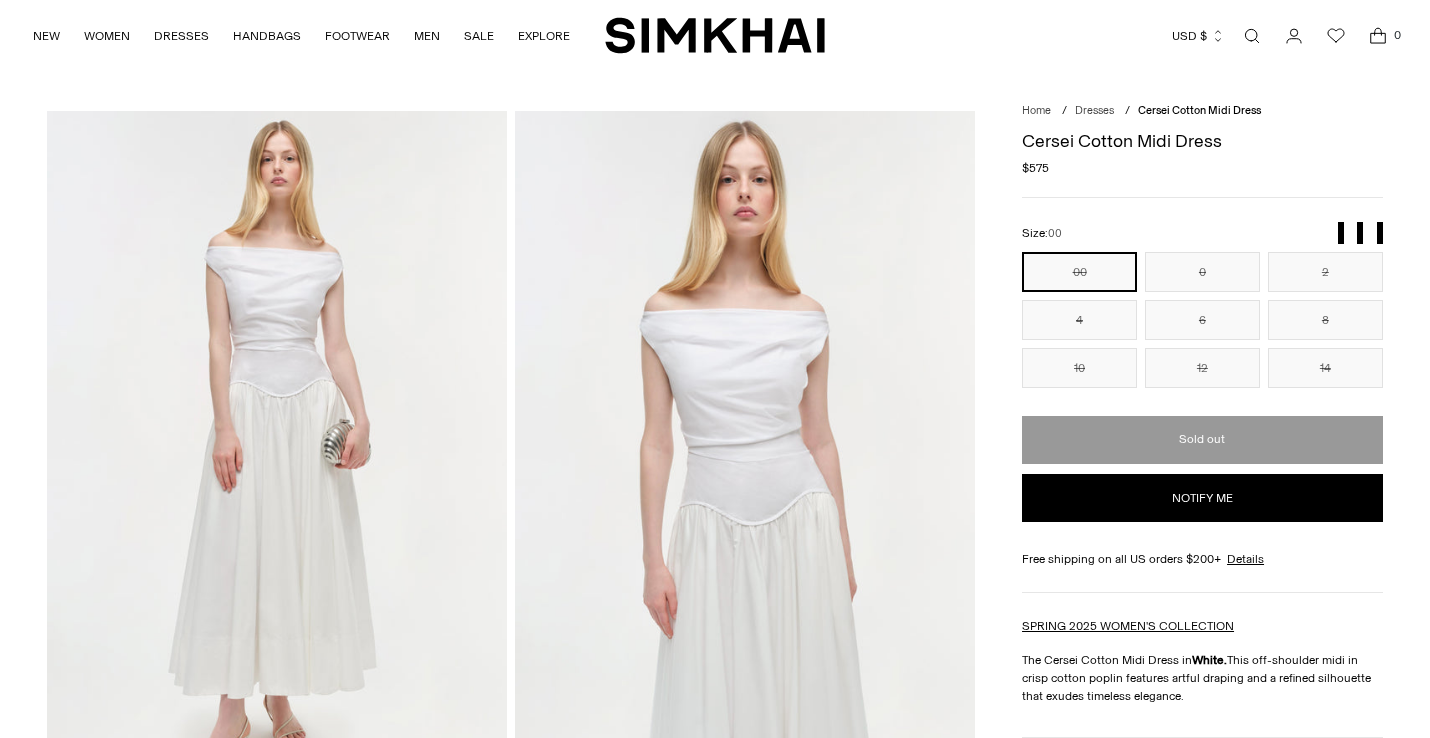 click at bounding box center (745, 456) 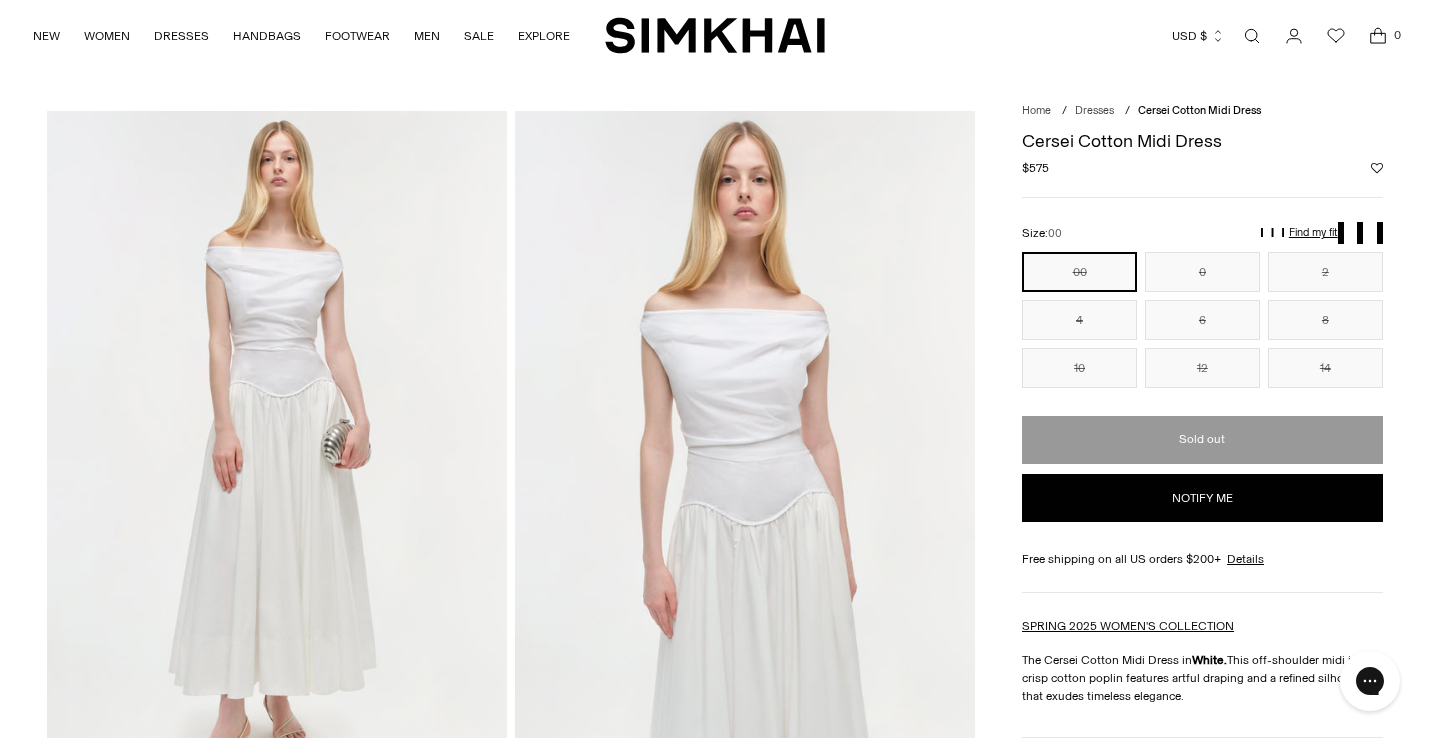 scroll, scrollTop: 0, scrollLeft: 0, axis: both 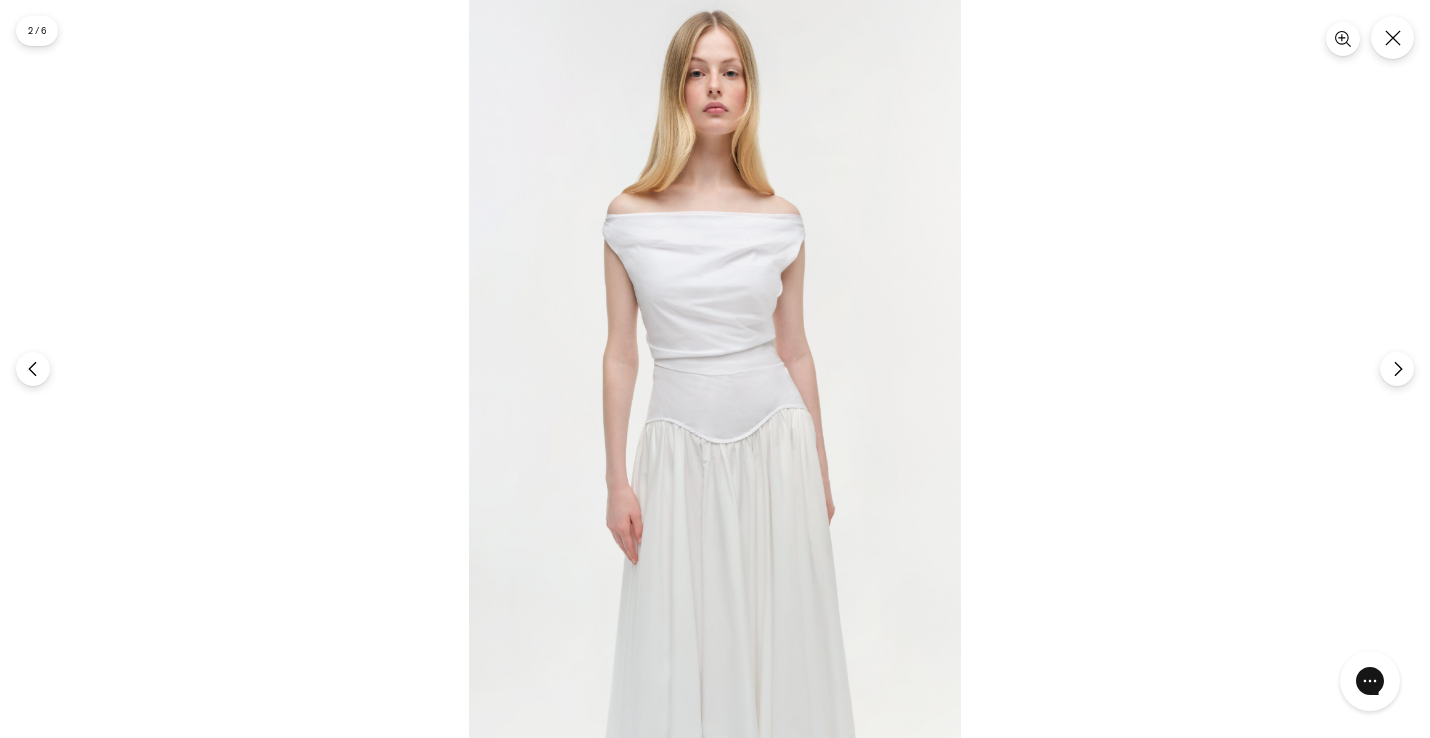 click at bounding box center [715, 369] 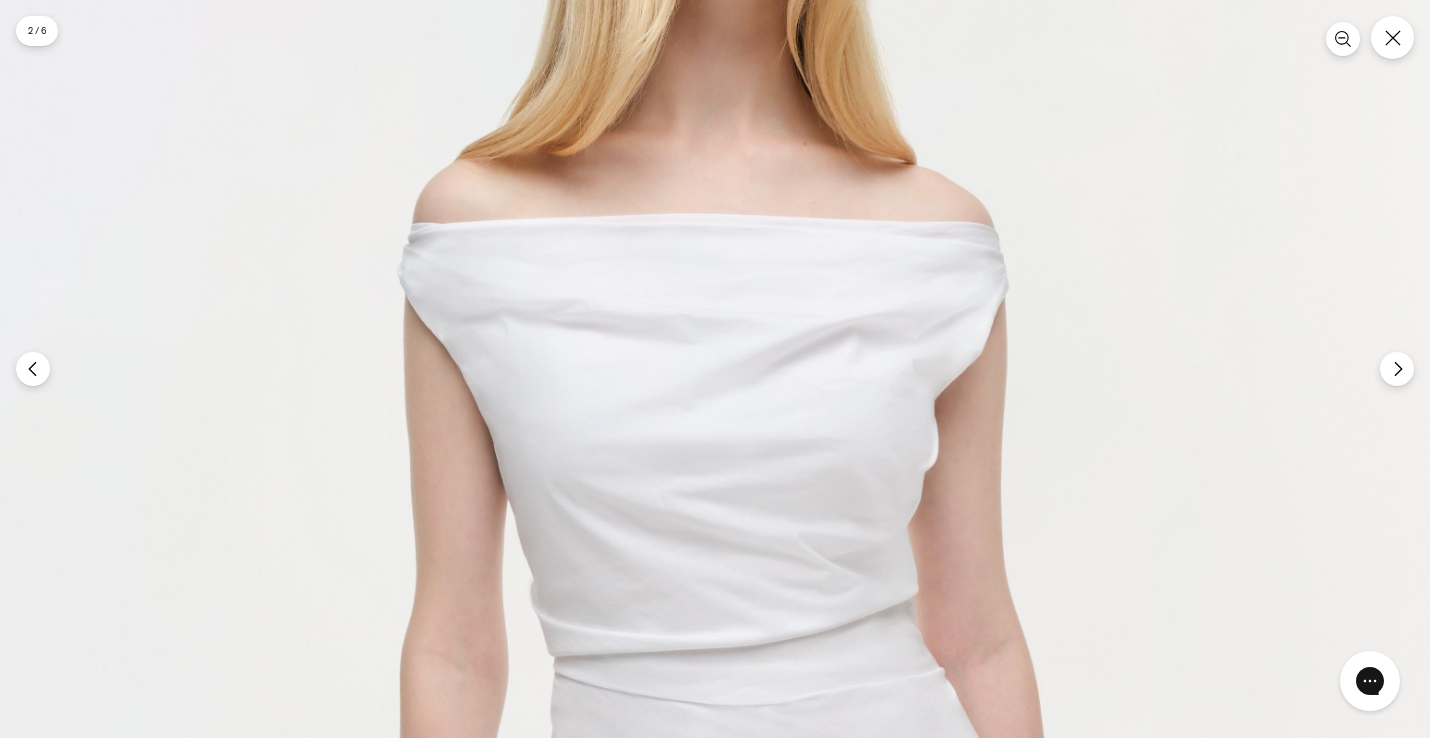 click at bounding box center [737, 687] 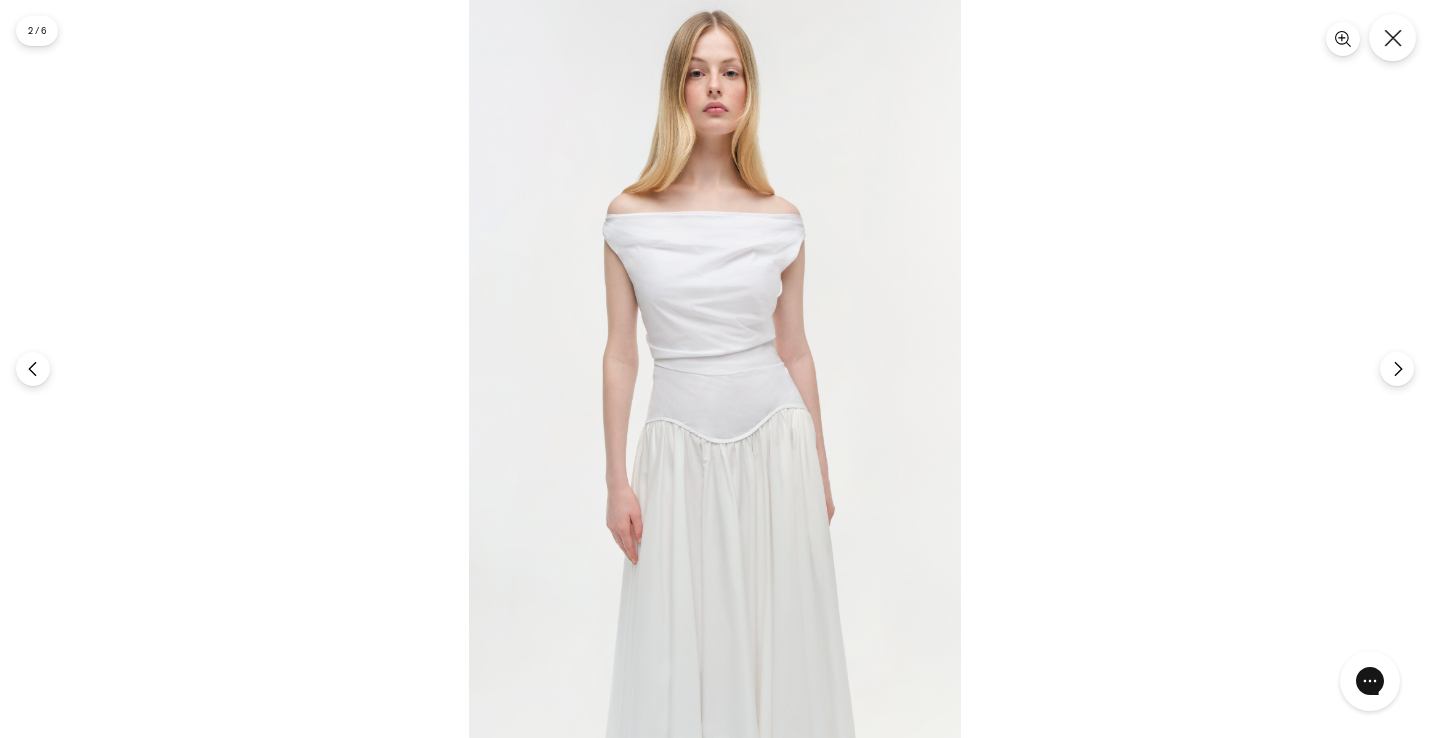 click 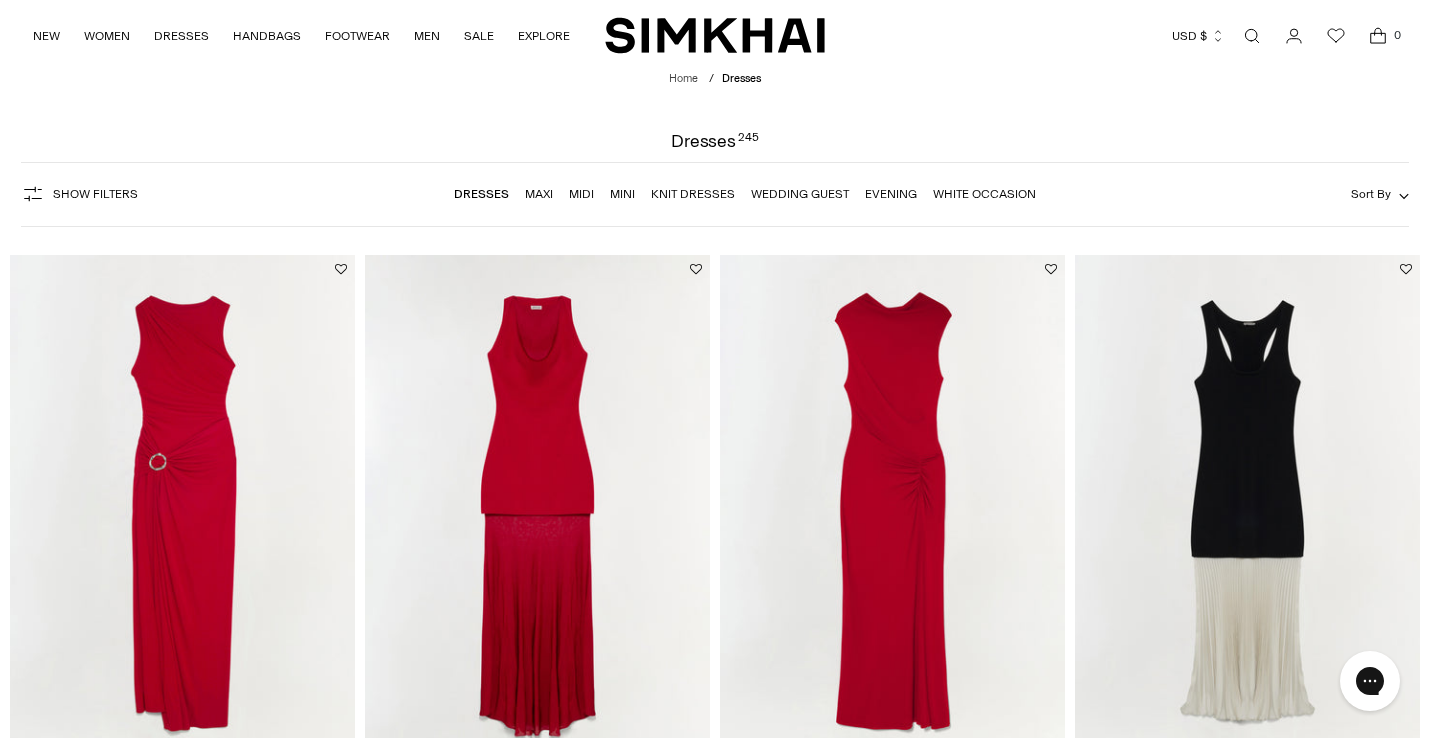 scroll, scrollTop: 3647, scrollLeft: 0, axis: vertical 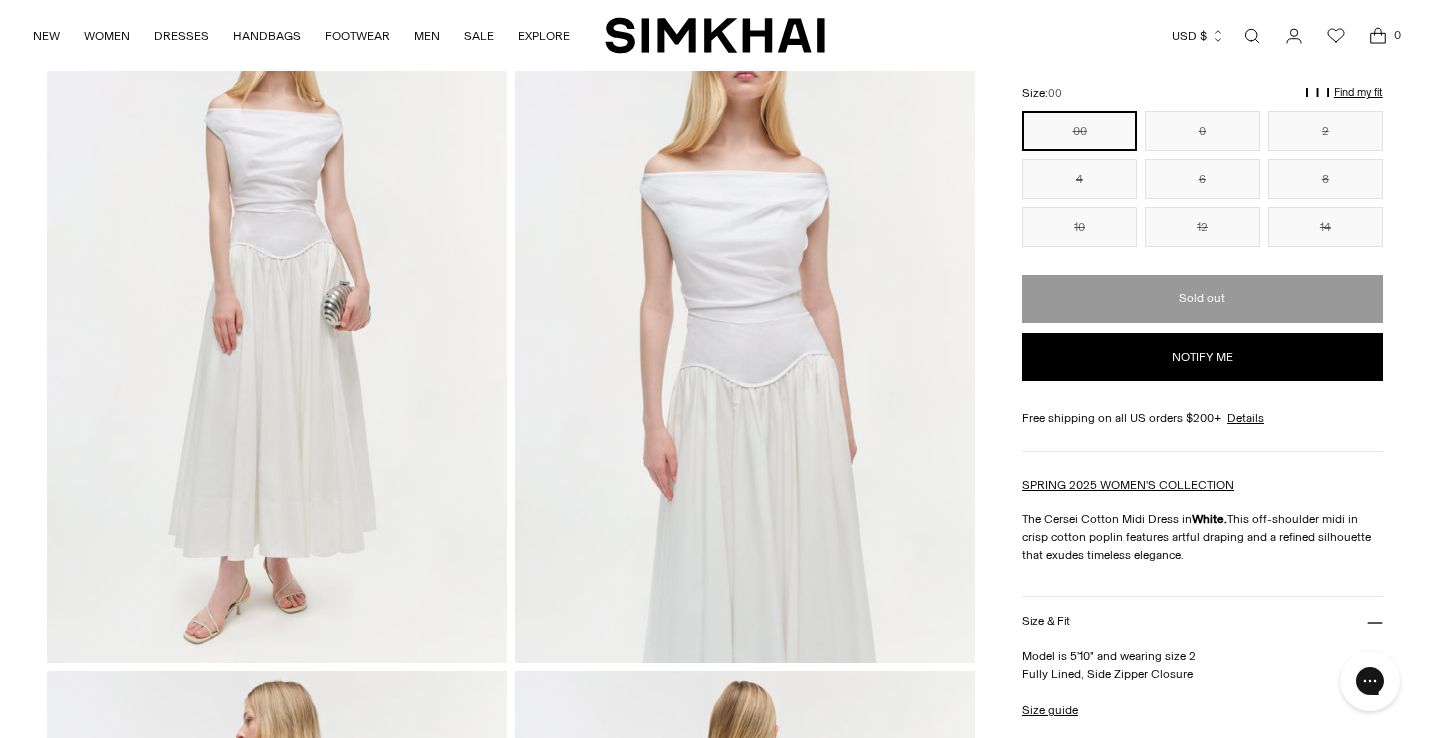 click at bounding box center [277, 318] 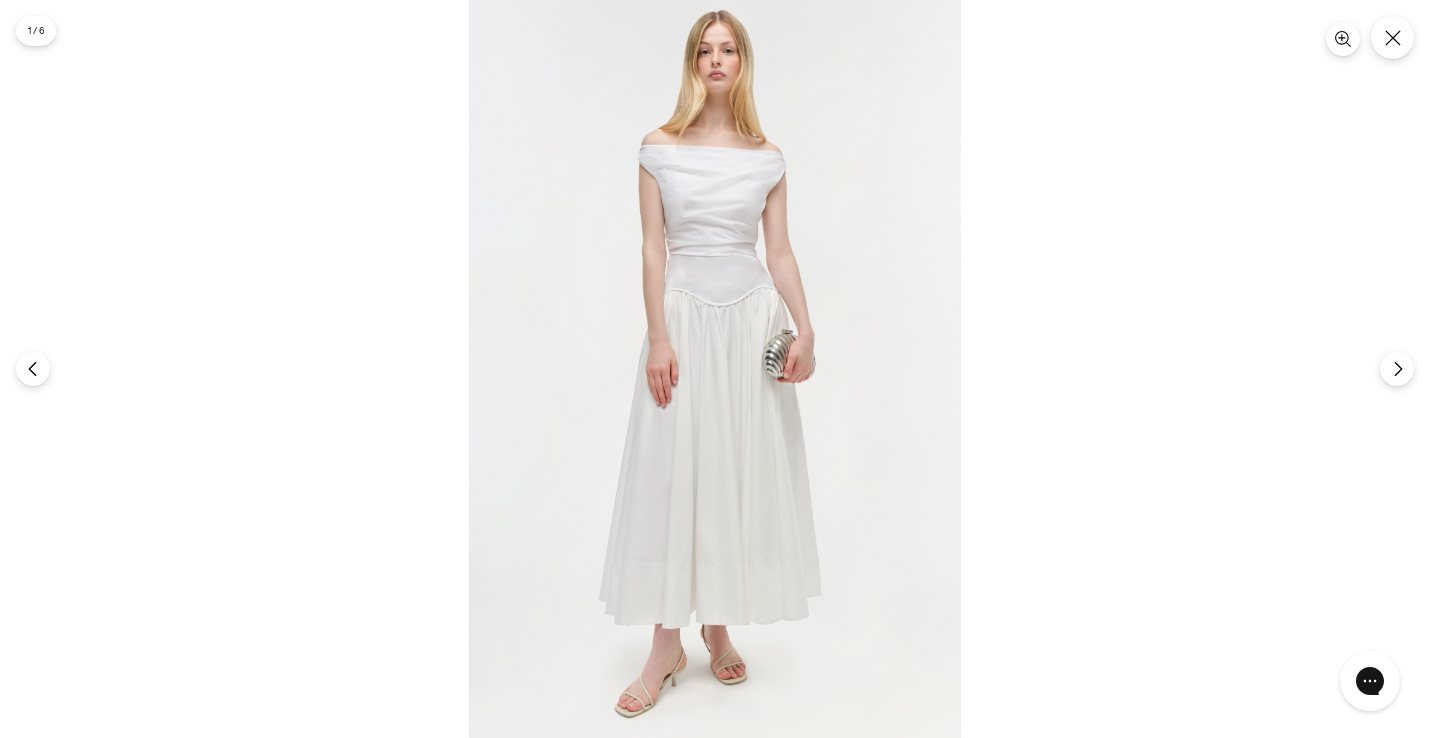 click at bounding box center [715, 369] 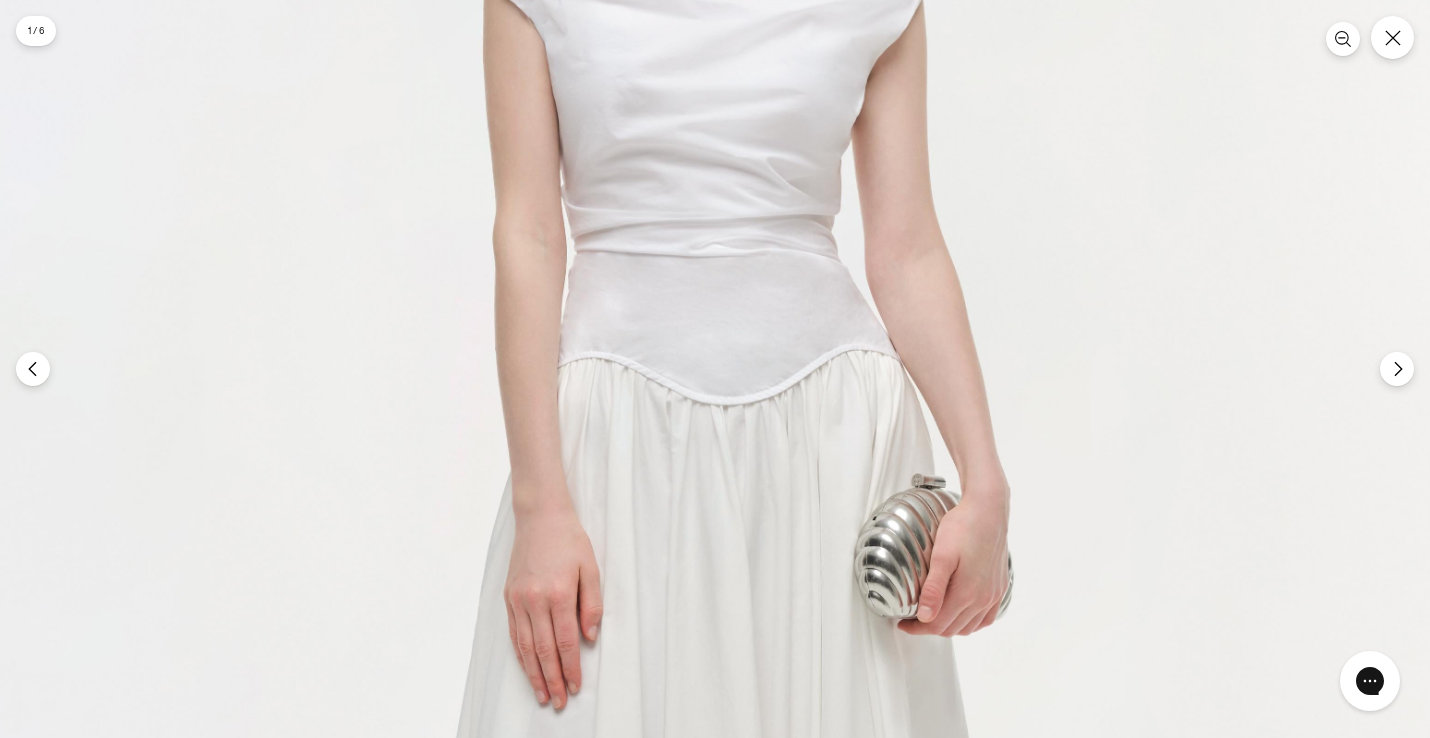 click at bounding box center (712, 594) 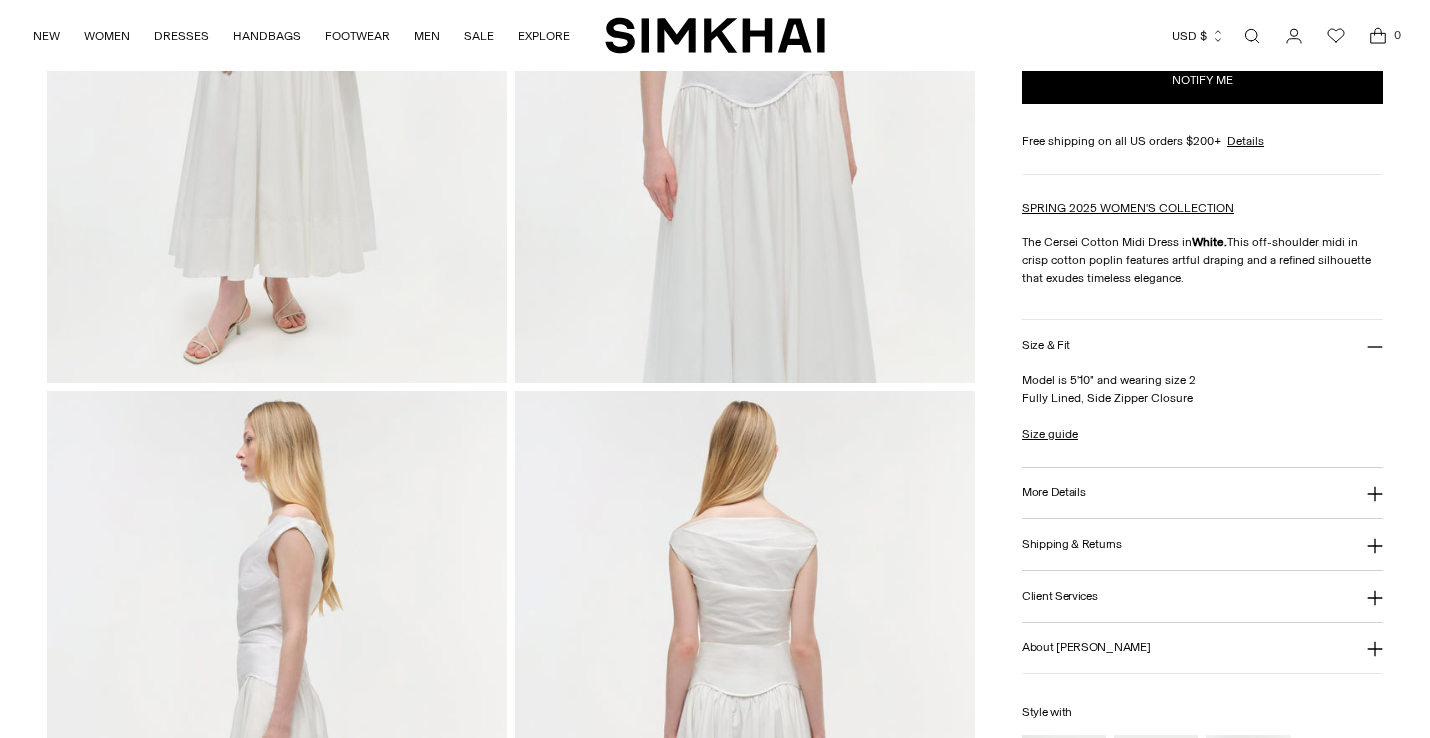 scroll, scrollTop: 739, scrollLeft: 0, axis: vertical 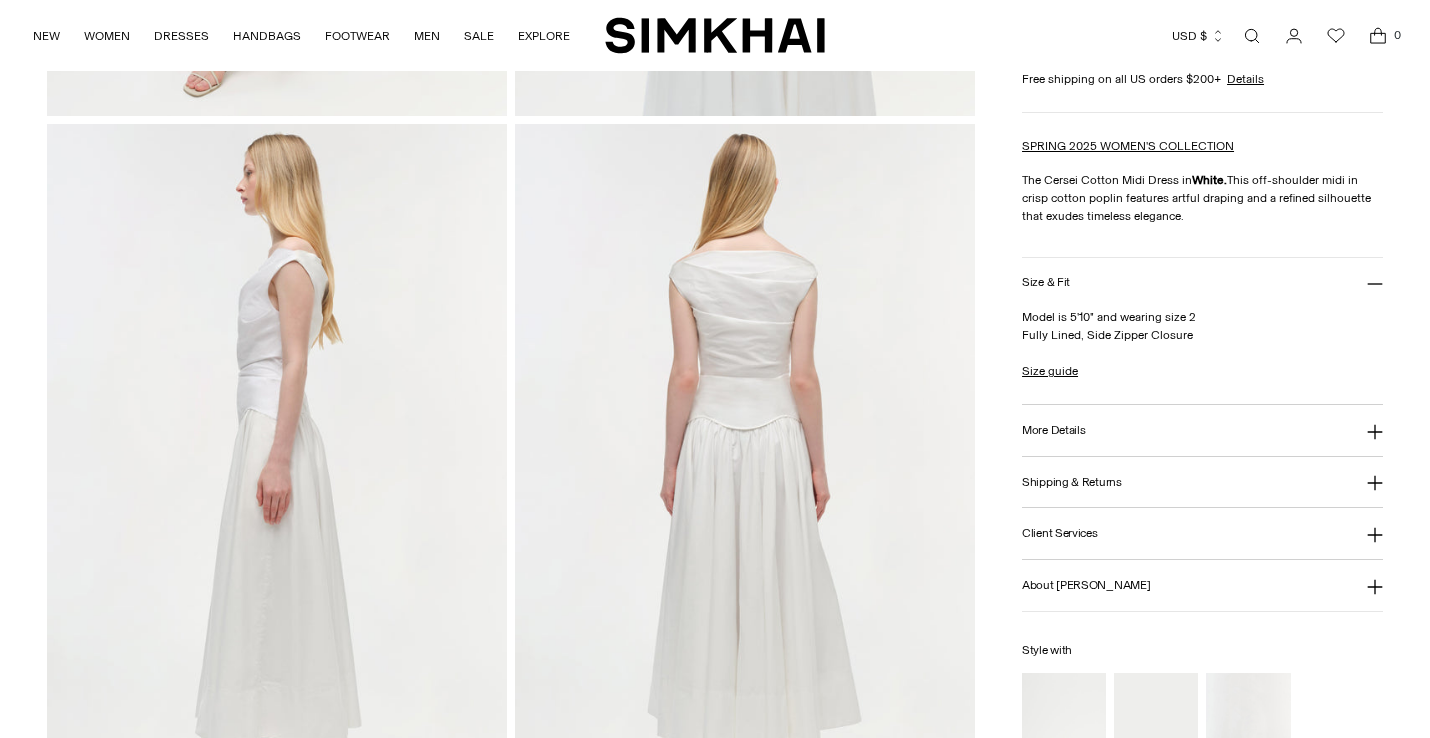 click on "More Details" at bounding box center [1202, 430] 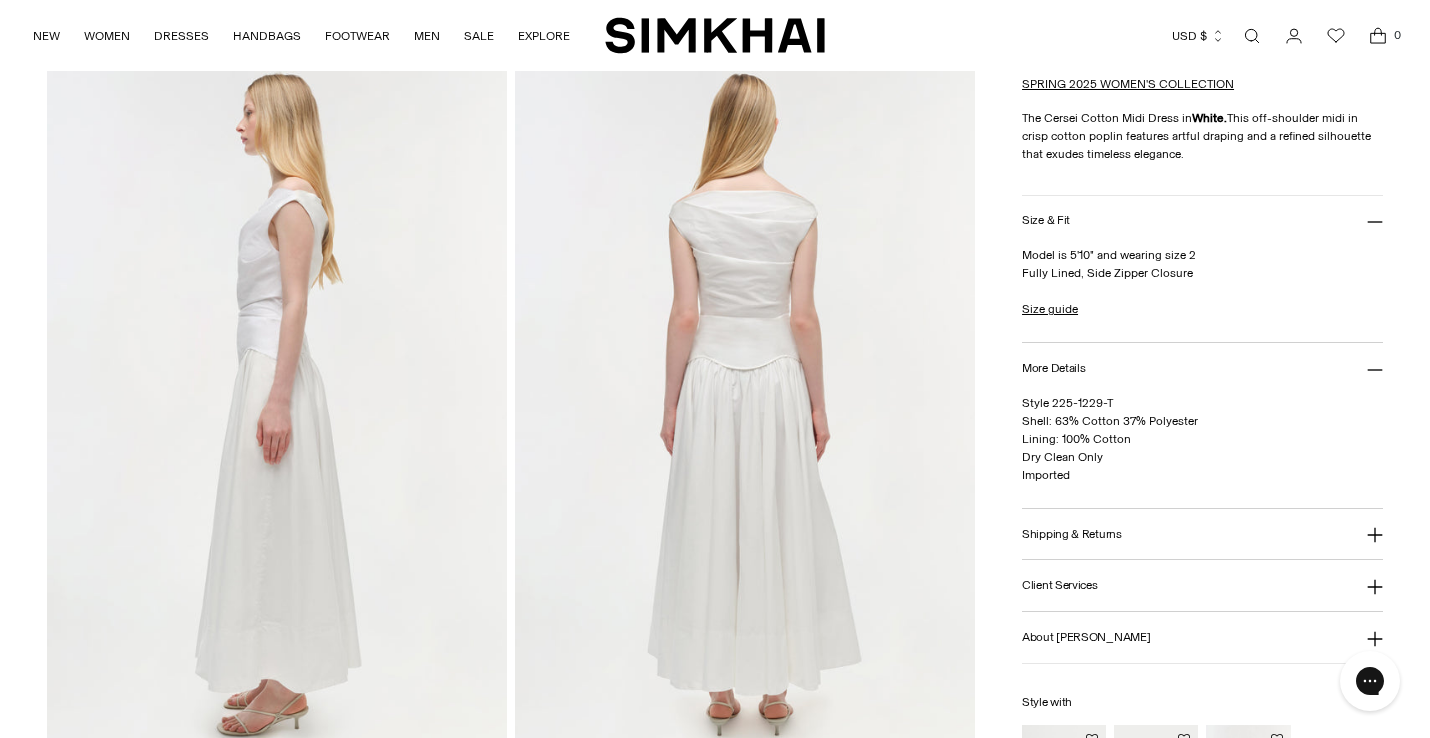 scroll, scrollTop: 808, scrollLeft: 0, axis: vertical 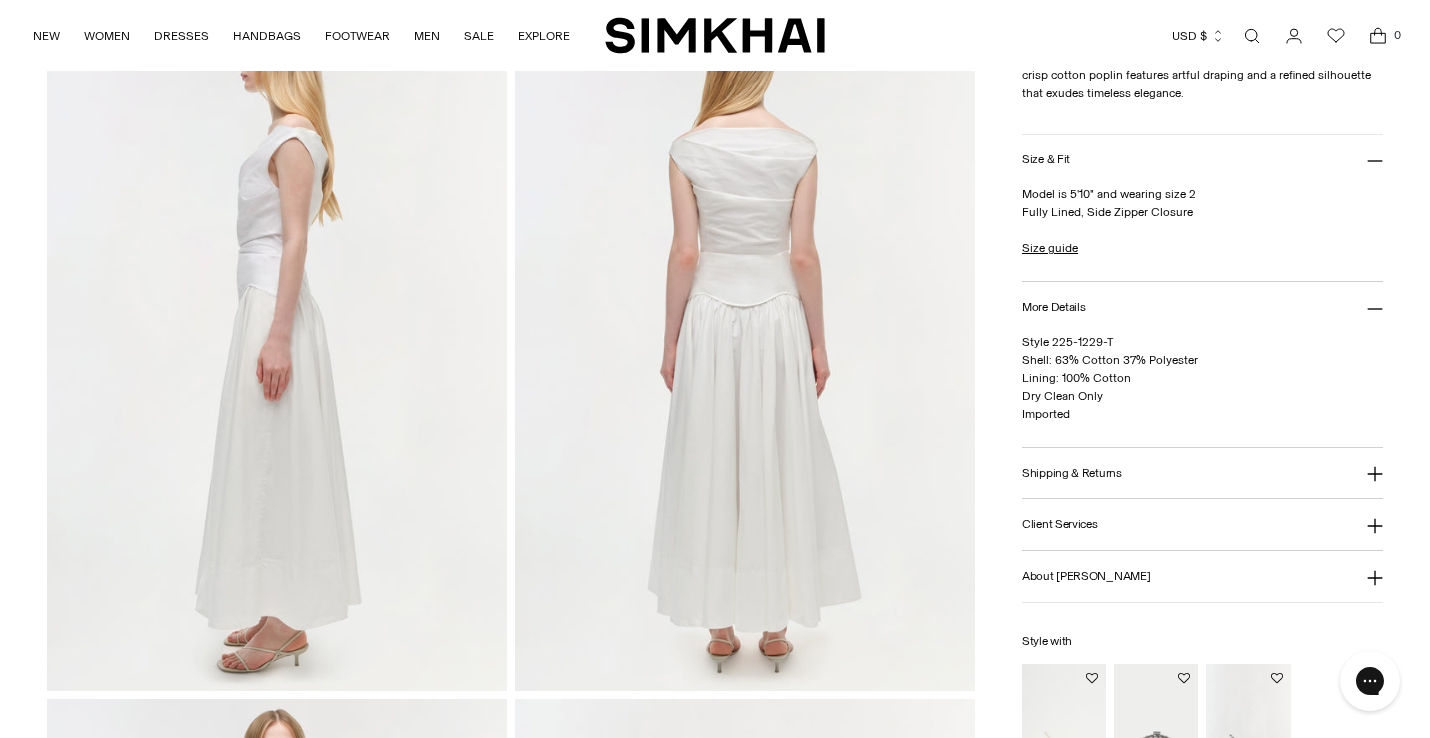click at bounding box center (277, 346) 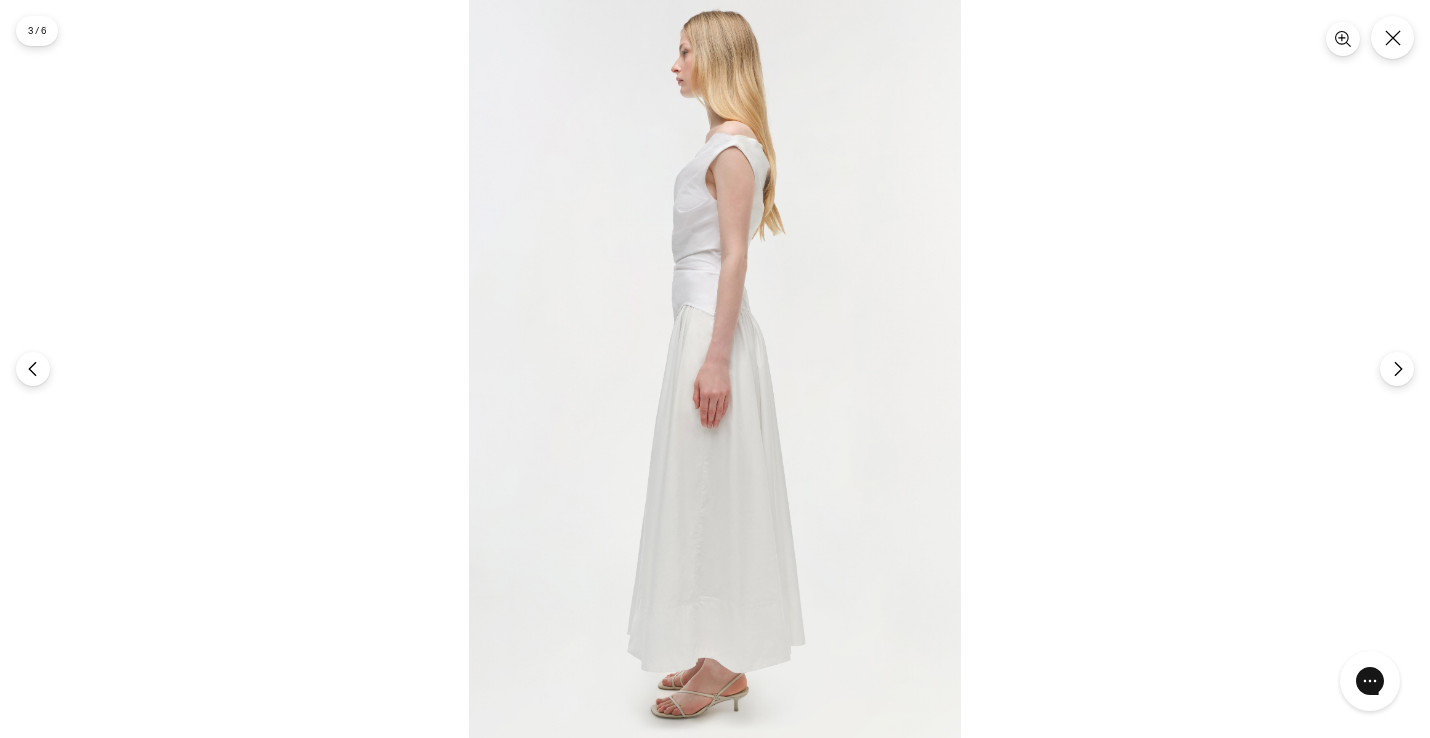 click at bounding box center (715, 369) 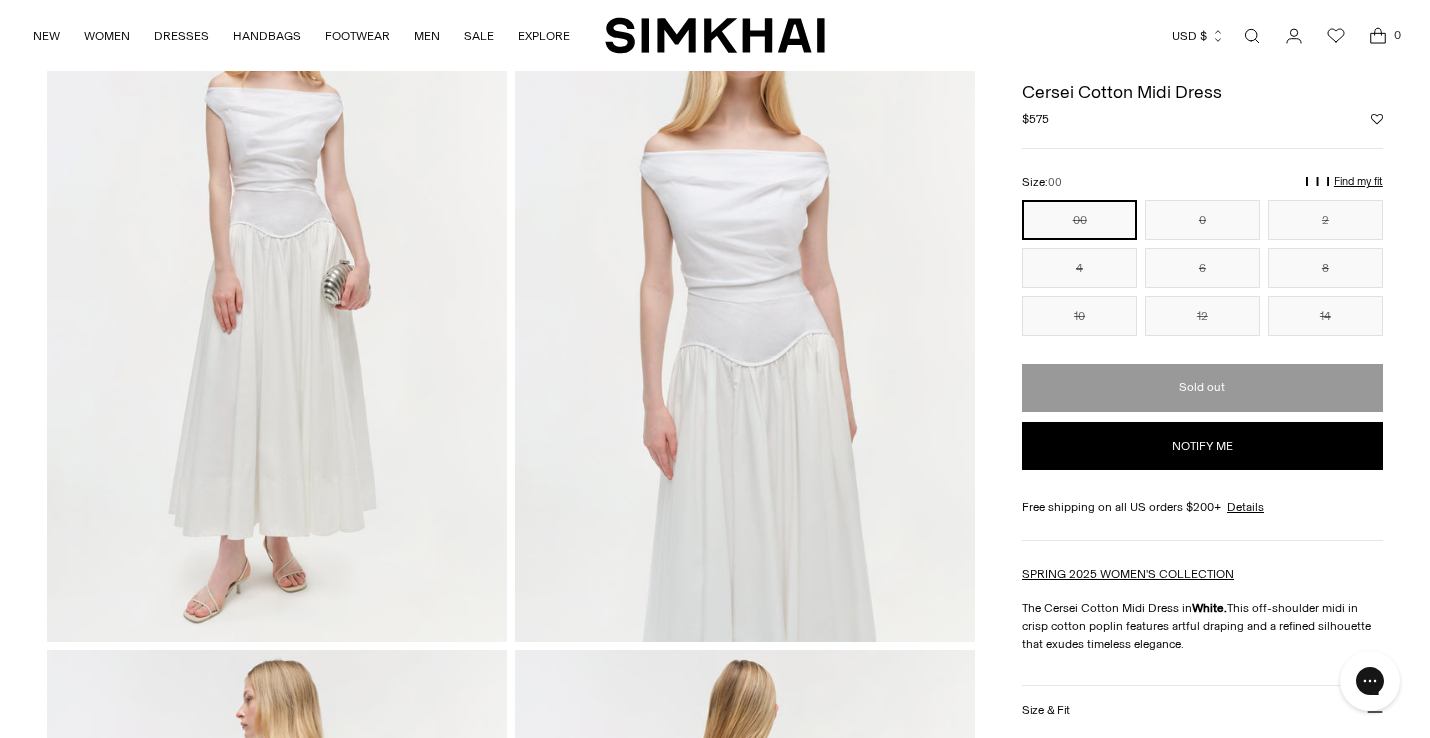 scroll, scrollTop: 0, scrollLeft: 0, axis: both 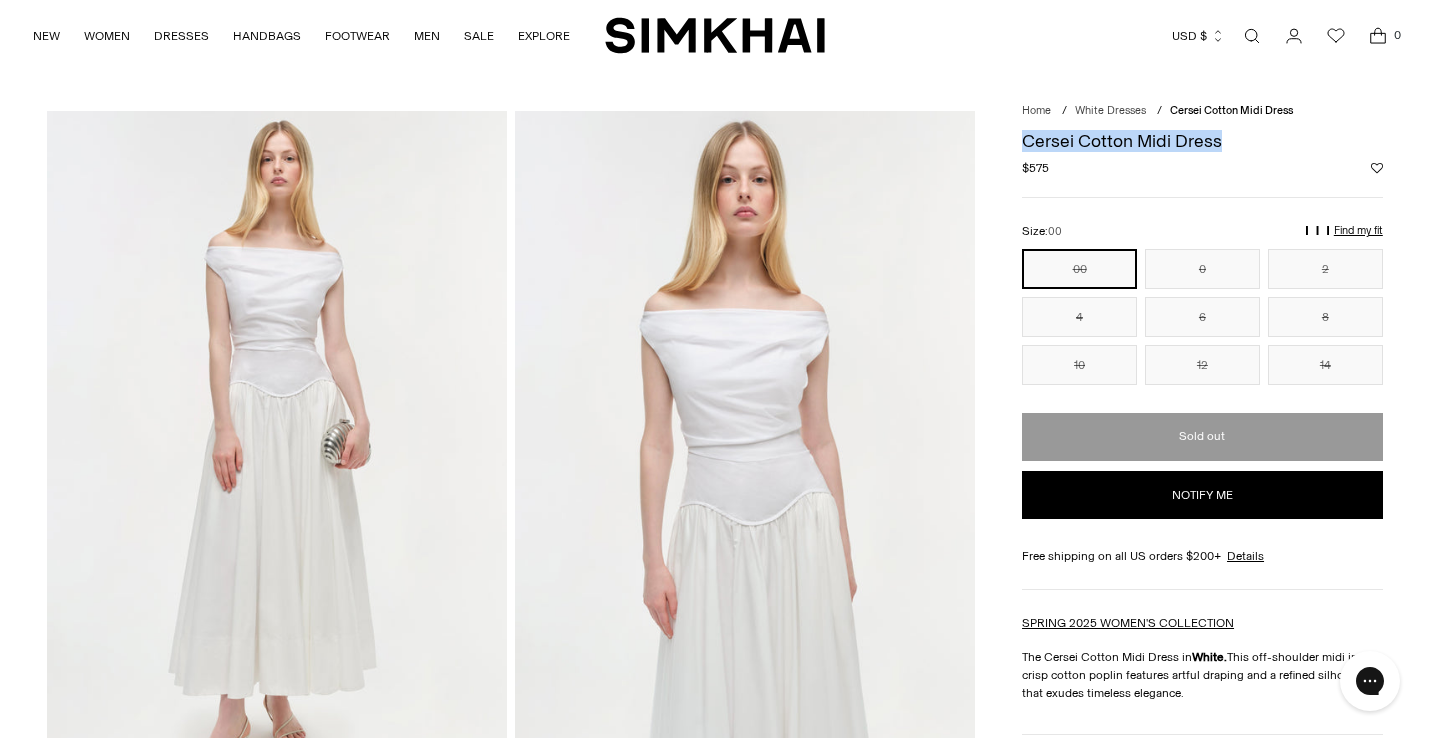 drag, startPoint x: 1163, startPoint y: 143, endPoint x: 1013, endPoint y: 143, distance: 150 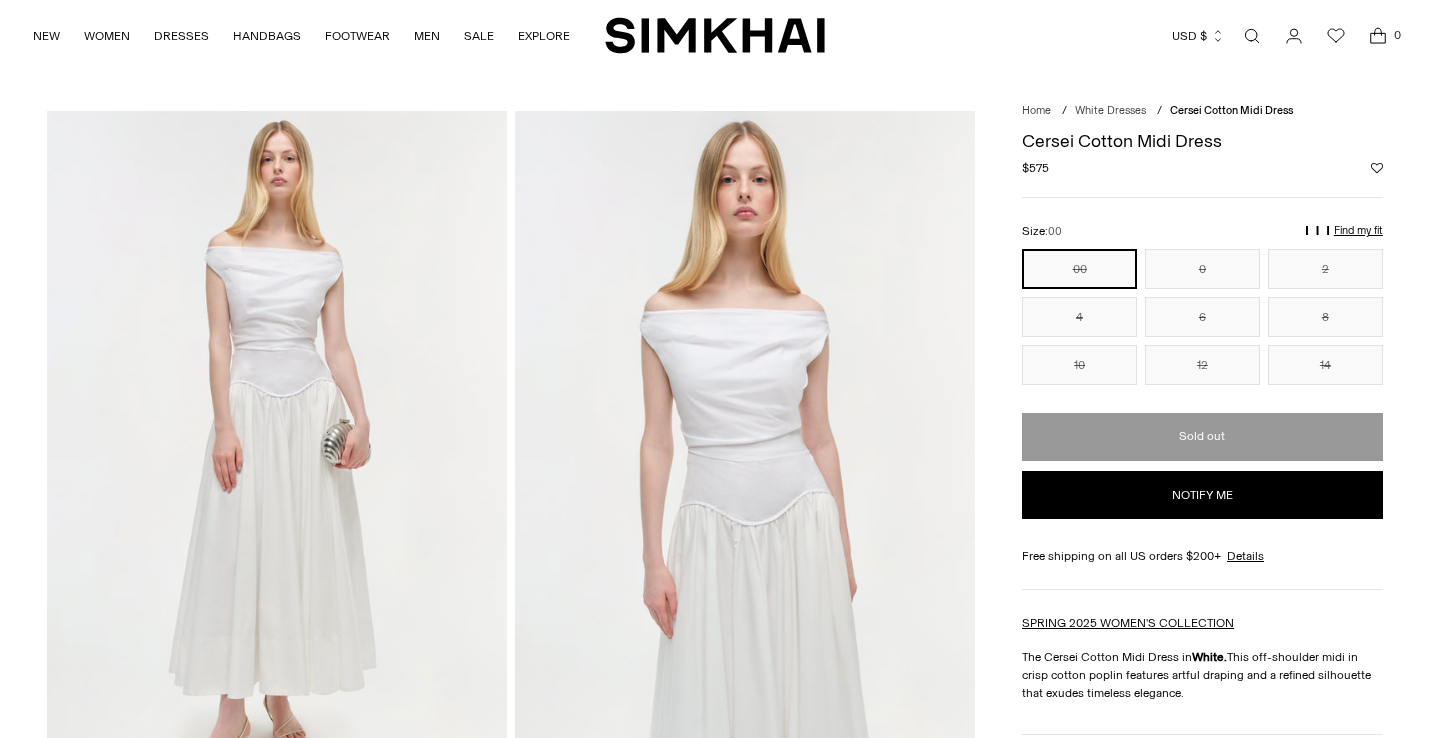 scroll, scrollTop: 0, scrollLeft: 0, axis: both 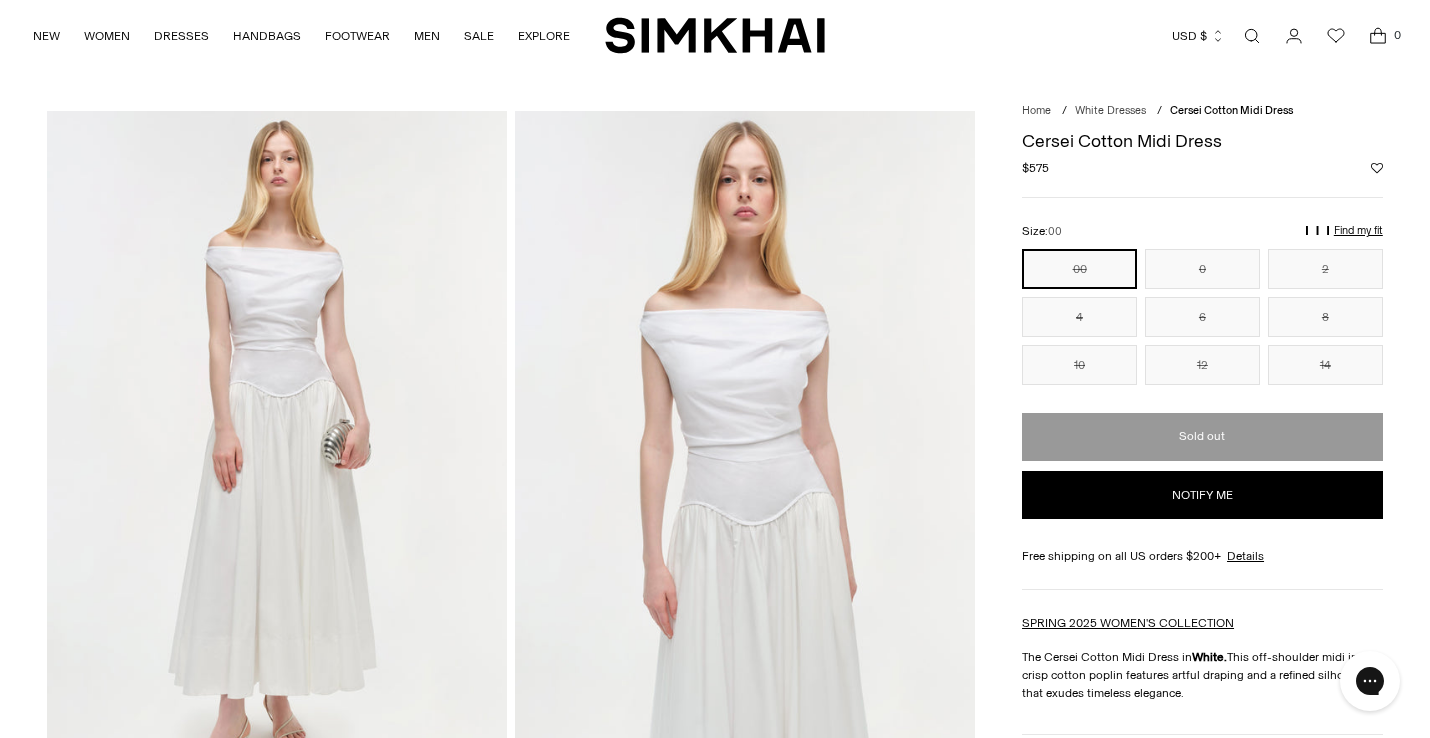 click on "Notify me" at bounding box center [1202, 495] 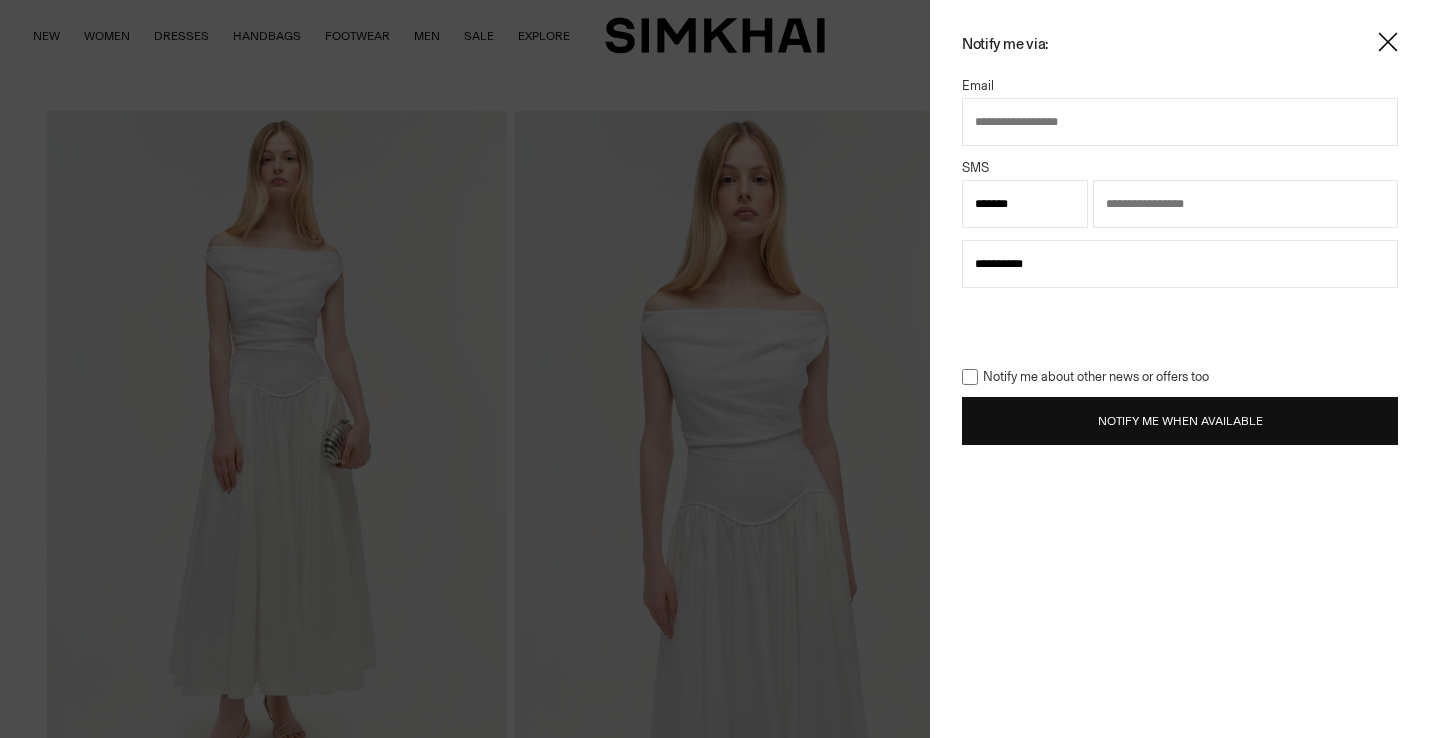 click at bounding box center [1180, 122] 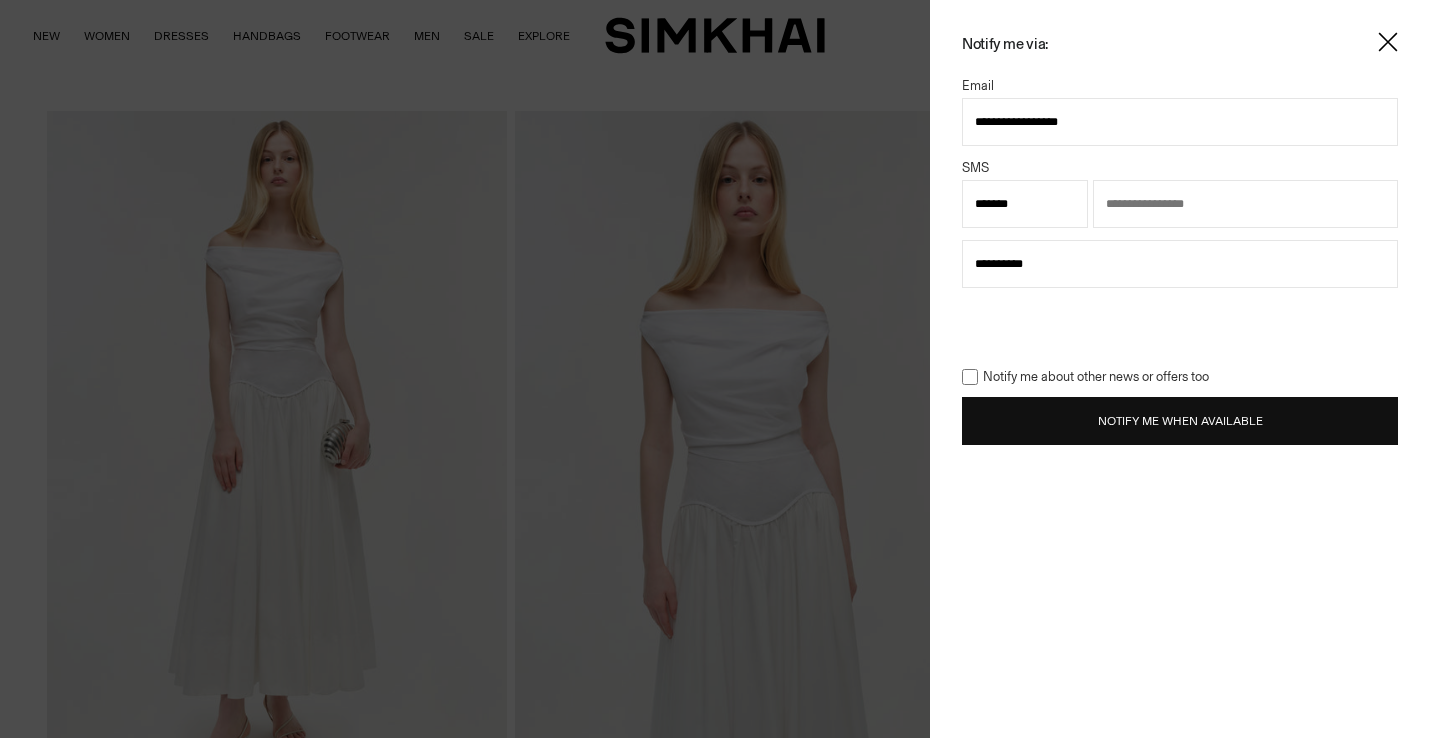 type on "**********" 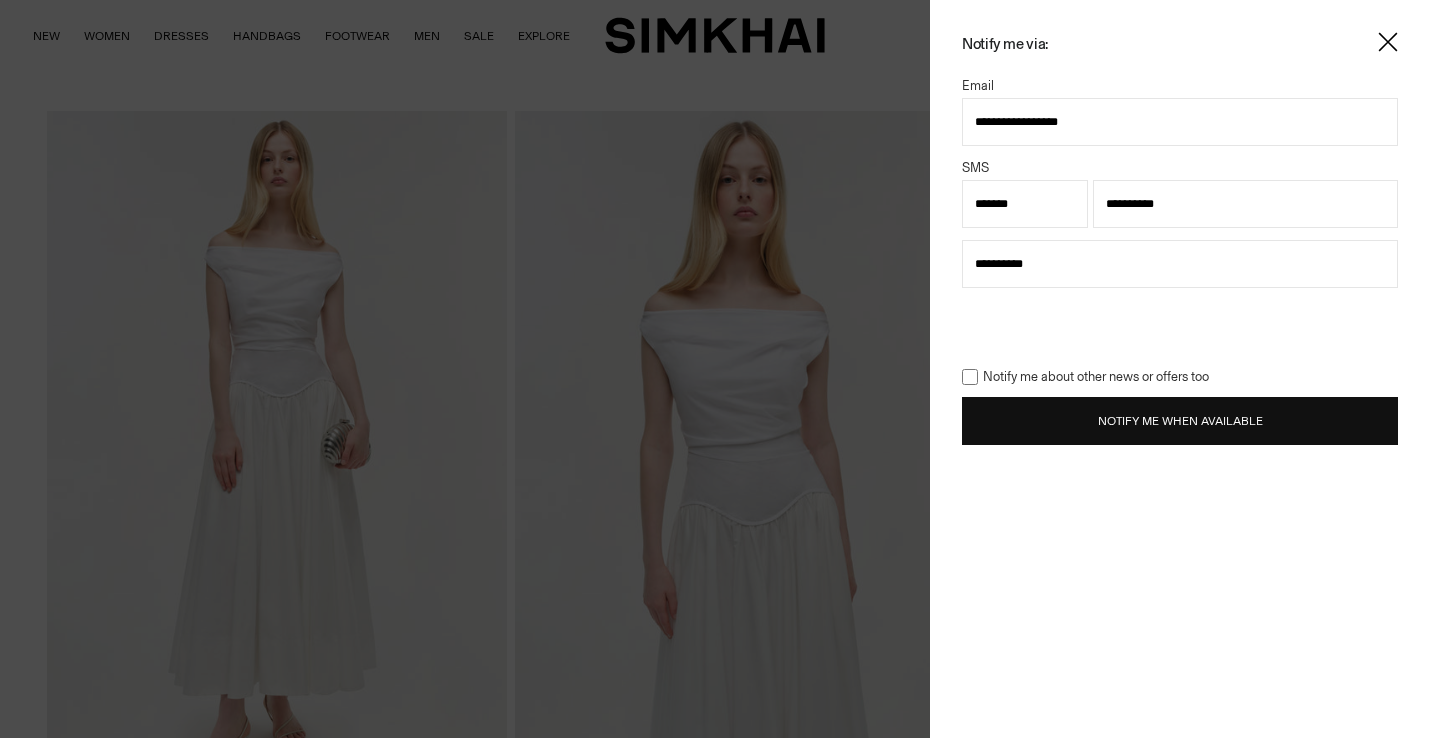 type on "**********" 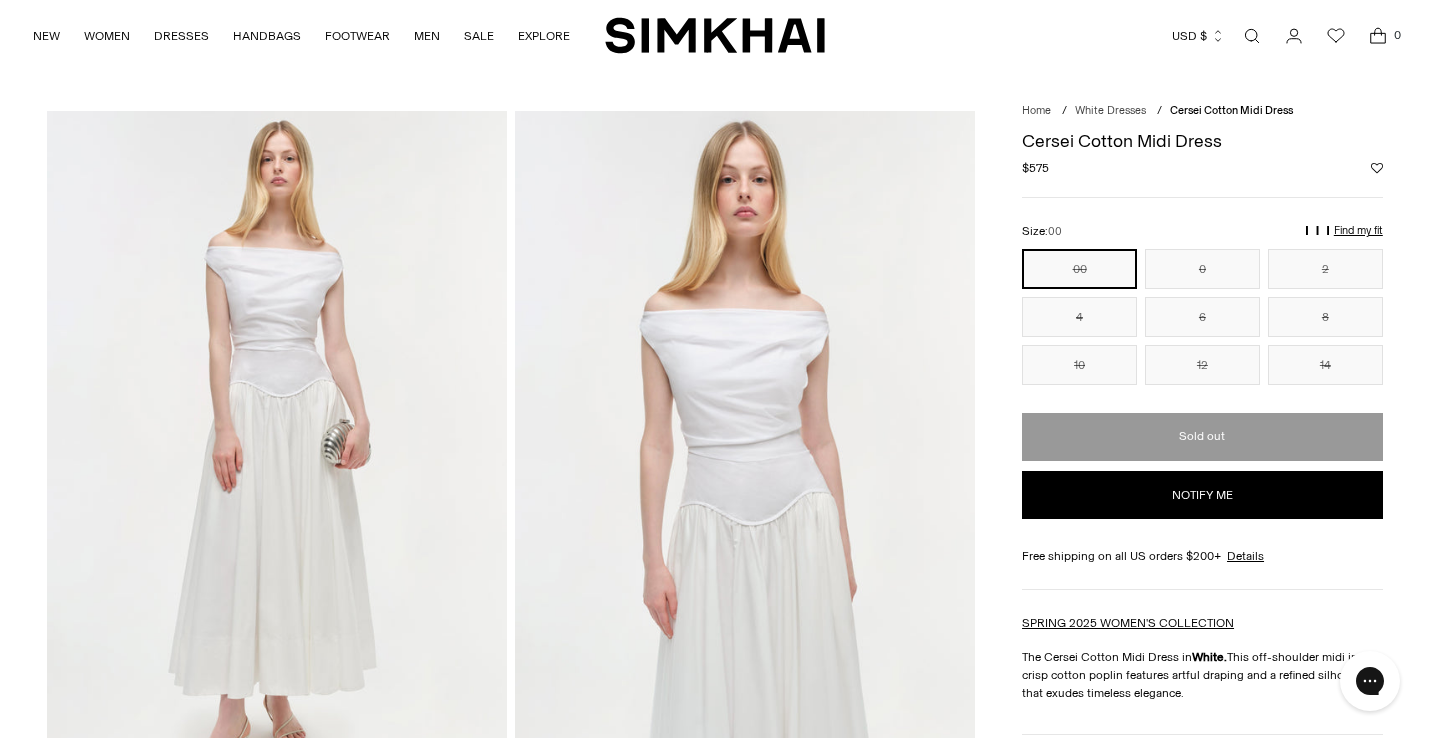 click on "Cersei Cotton Midi Dress" at bounding box center (1202, 141) 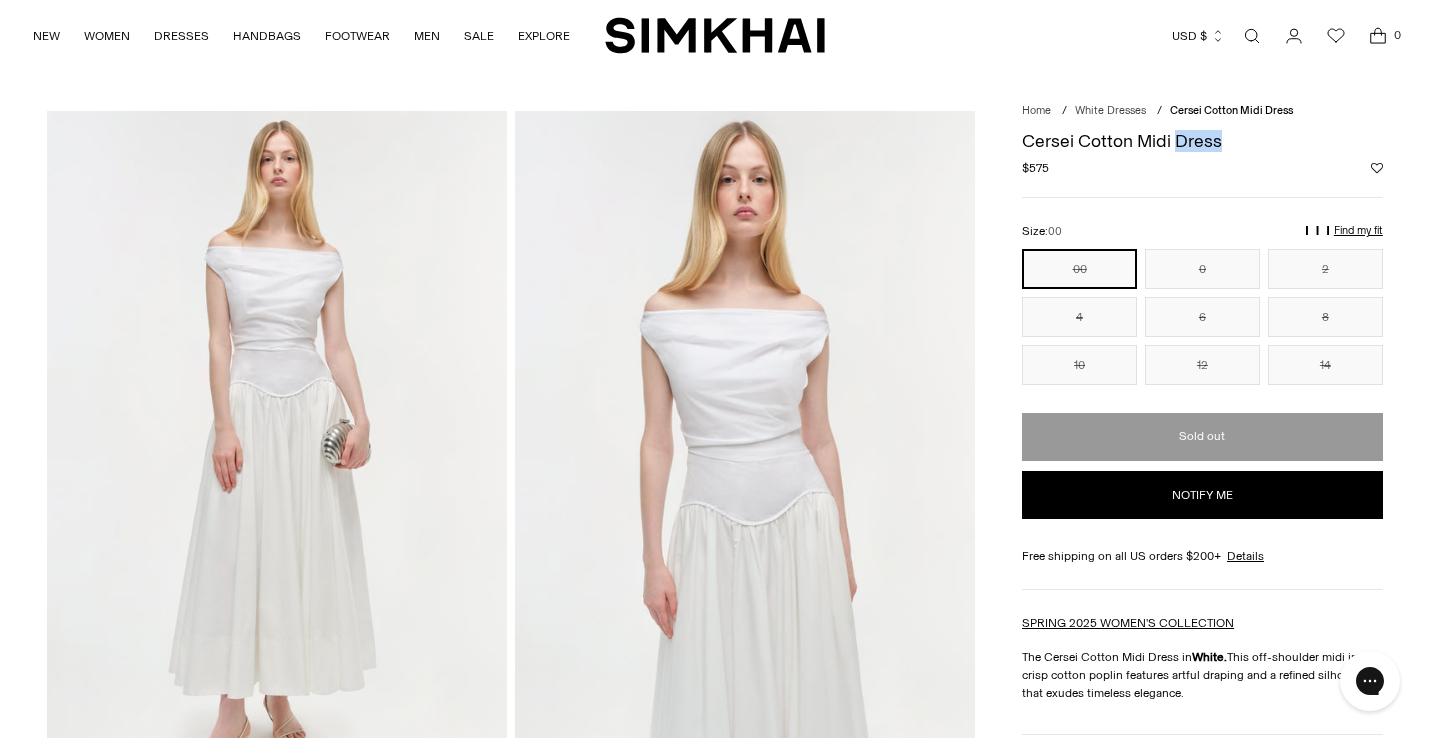 click on "Cersei Cotton Midi Dress" at bounding box center [1202, 141] 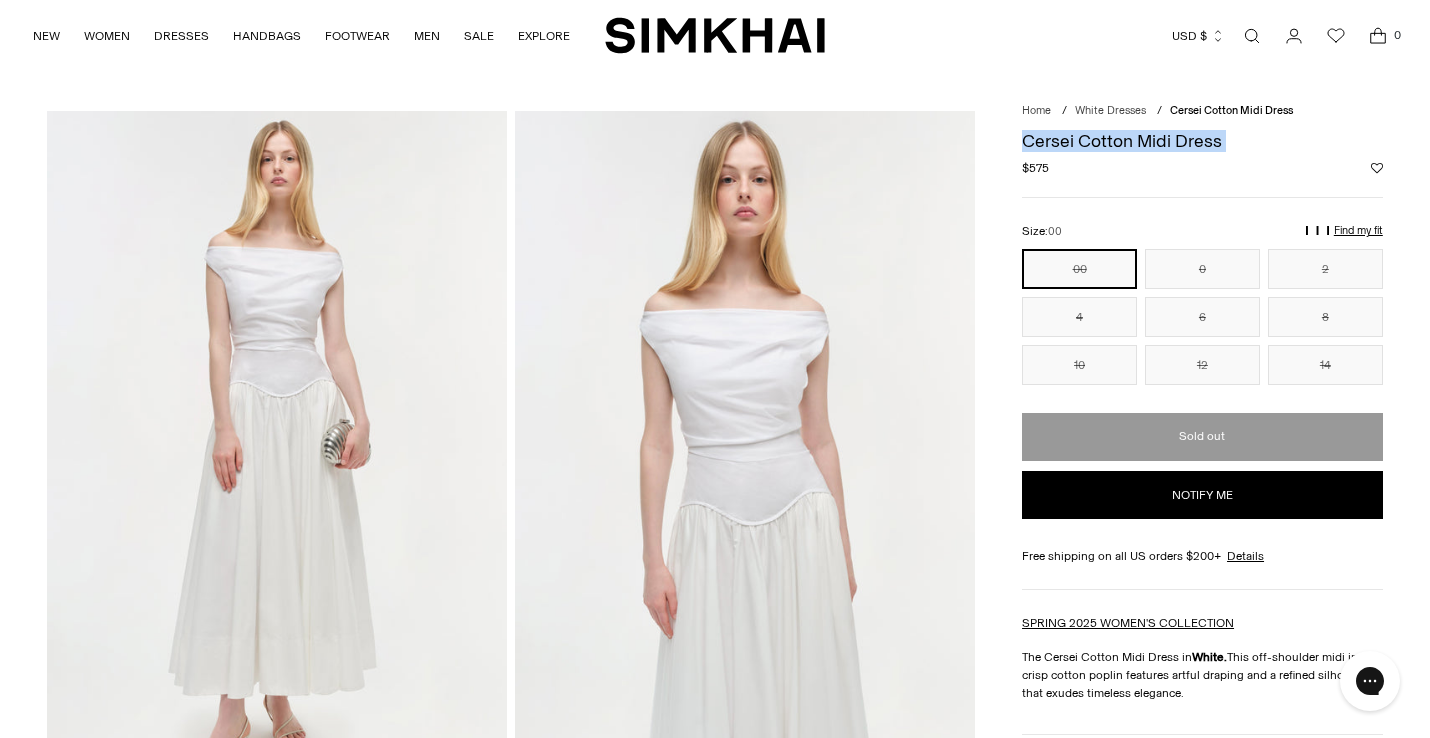 click on "Cersei Cotton Midi Dress" at bounding box center [1202, 141] 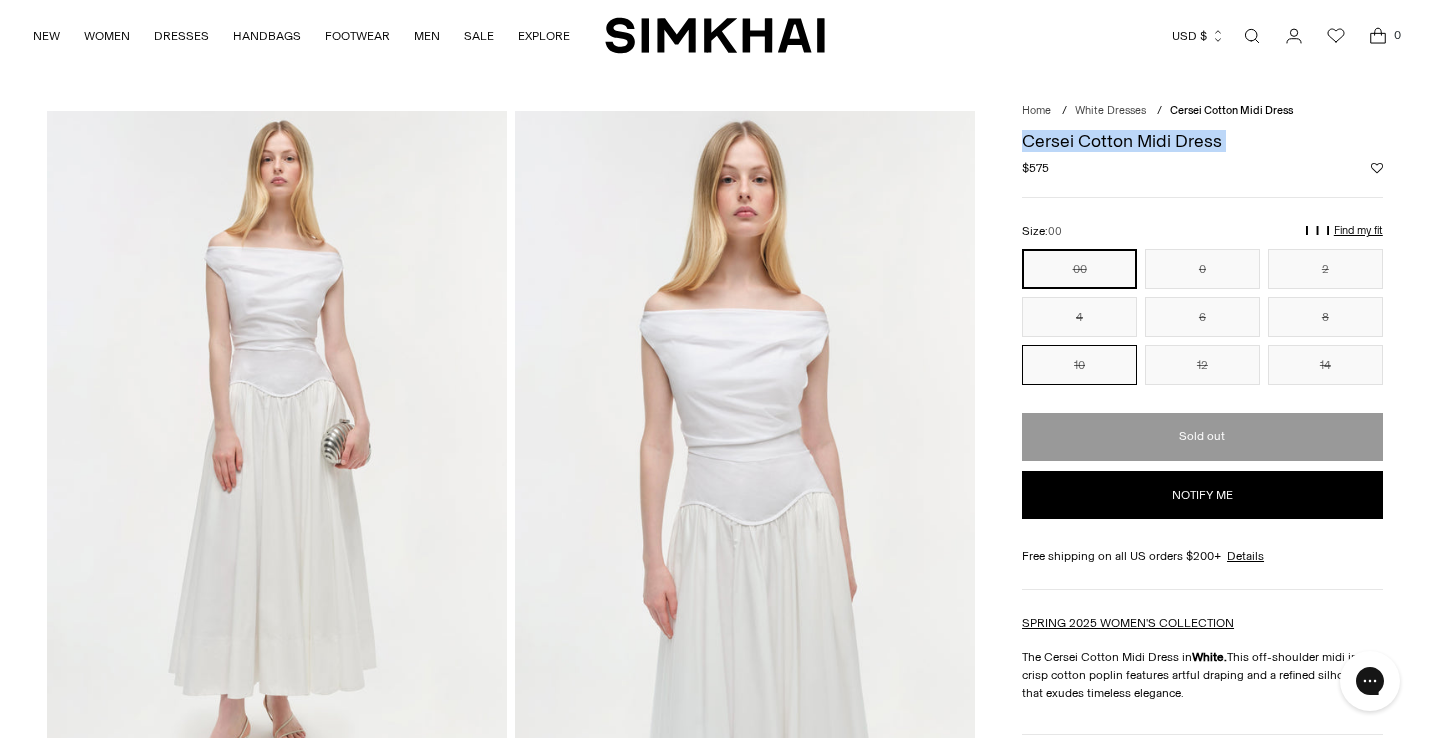 scroll, scrollTop: 30, scrollLeft: 0, axis: vertical 